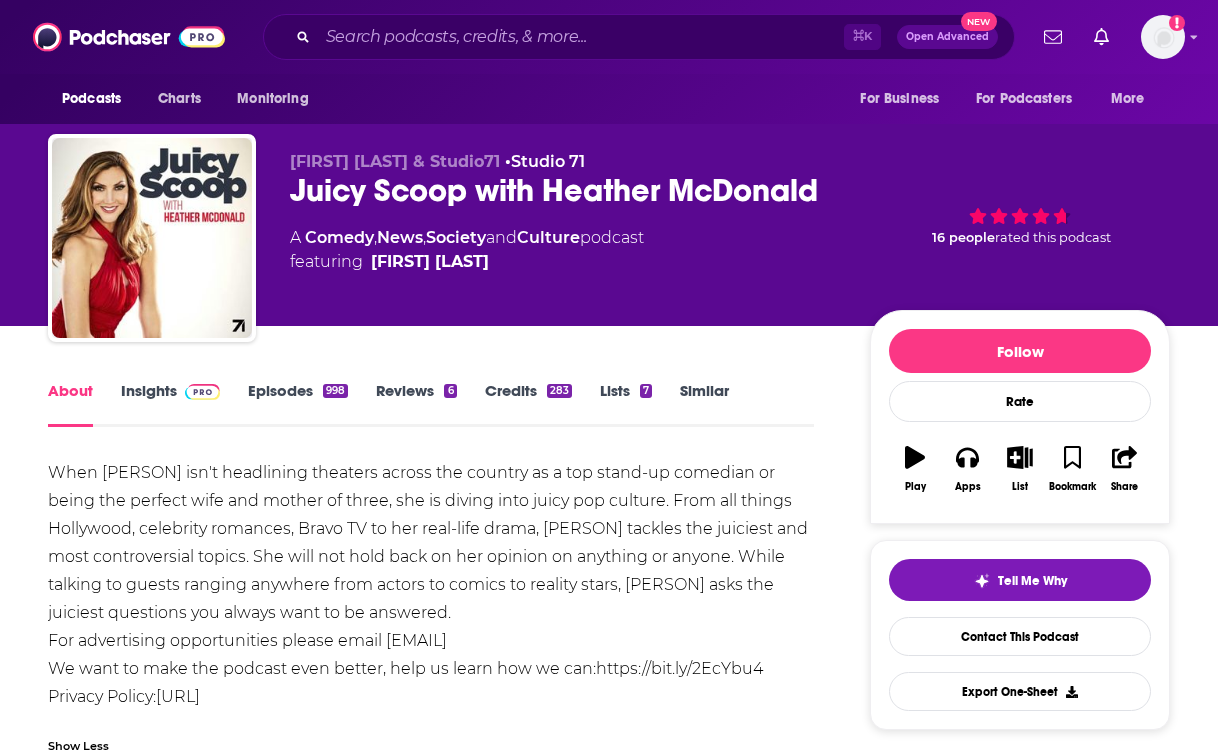 scroll, scrollTop: 236, scrollLeft: 0, axis: vertical 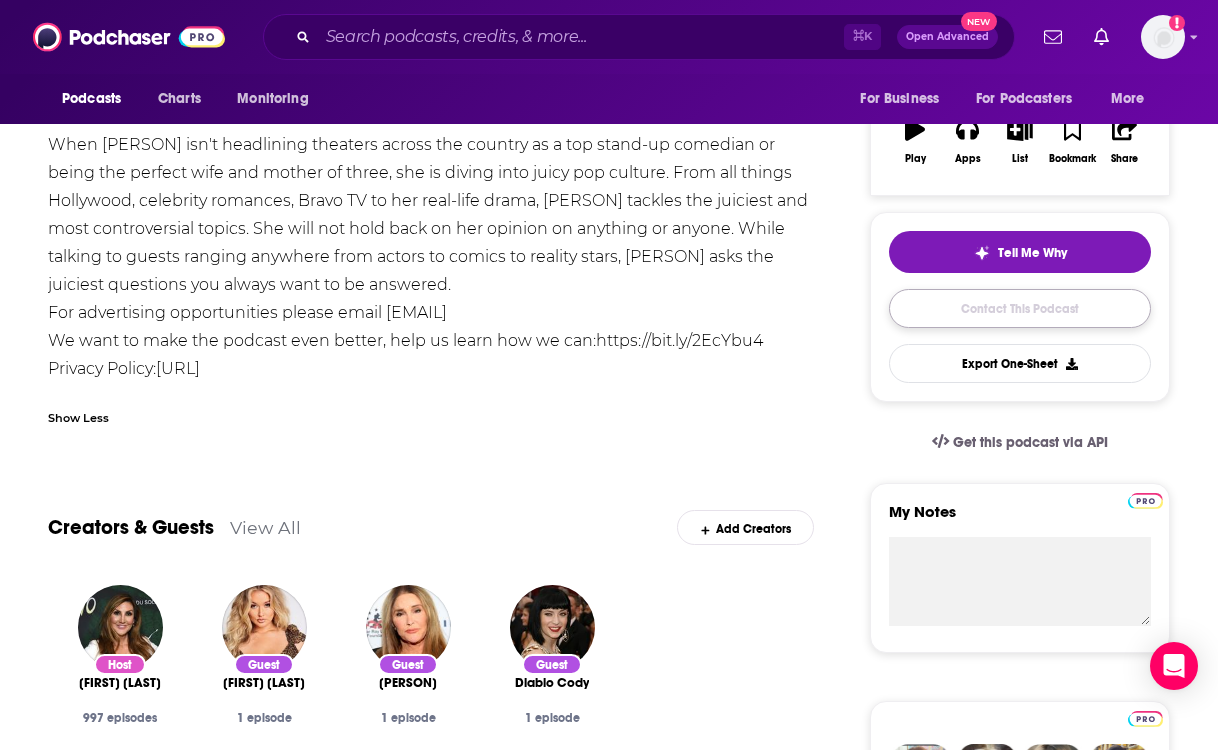 click on "Contact This Podcast" at bounding box center (1020, 308) 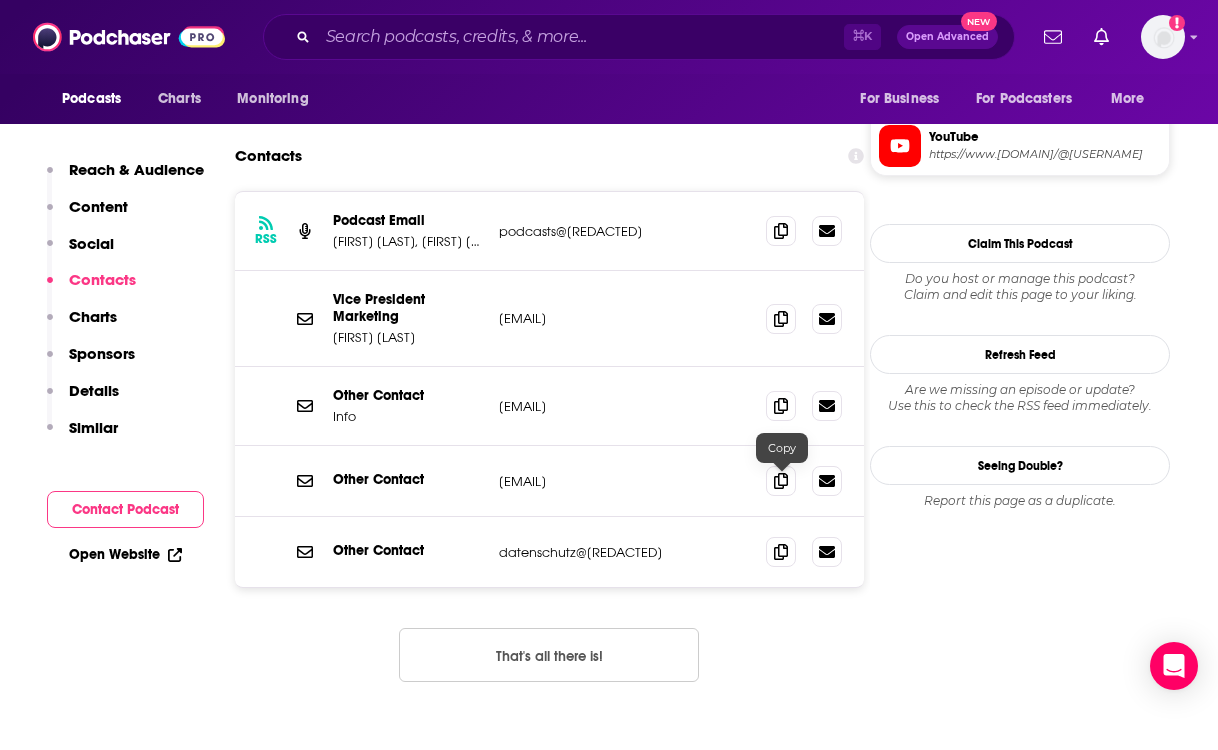 scroll, scrollTop: 1877, scrollLeft: 0, axis: vertical 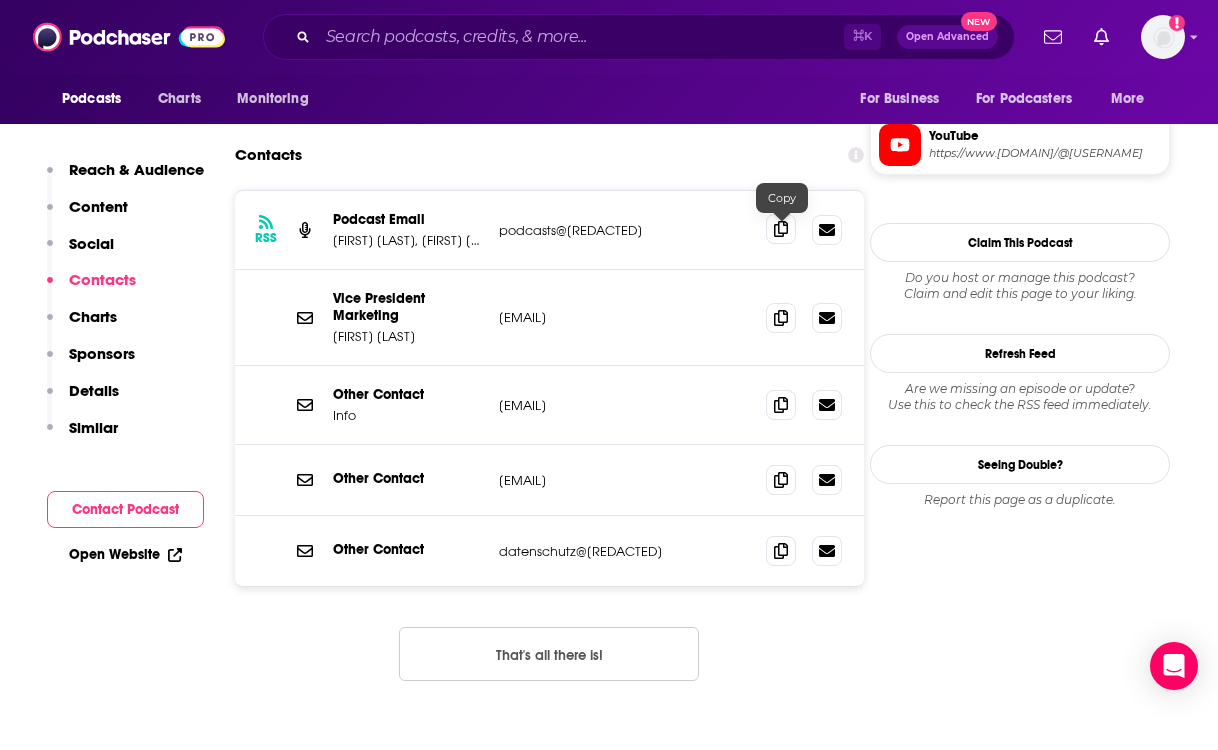 click 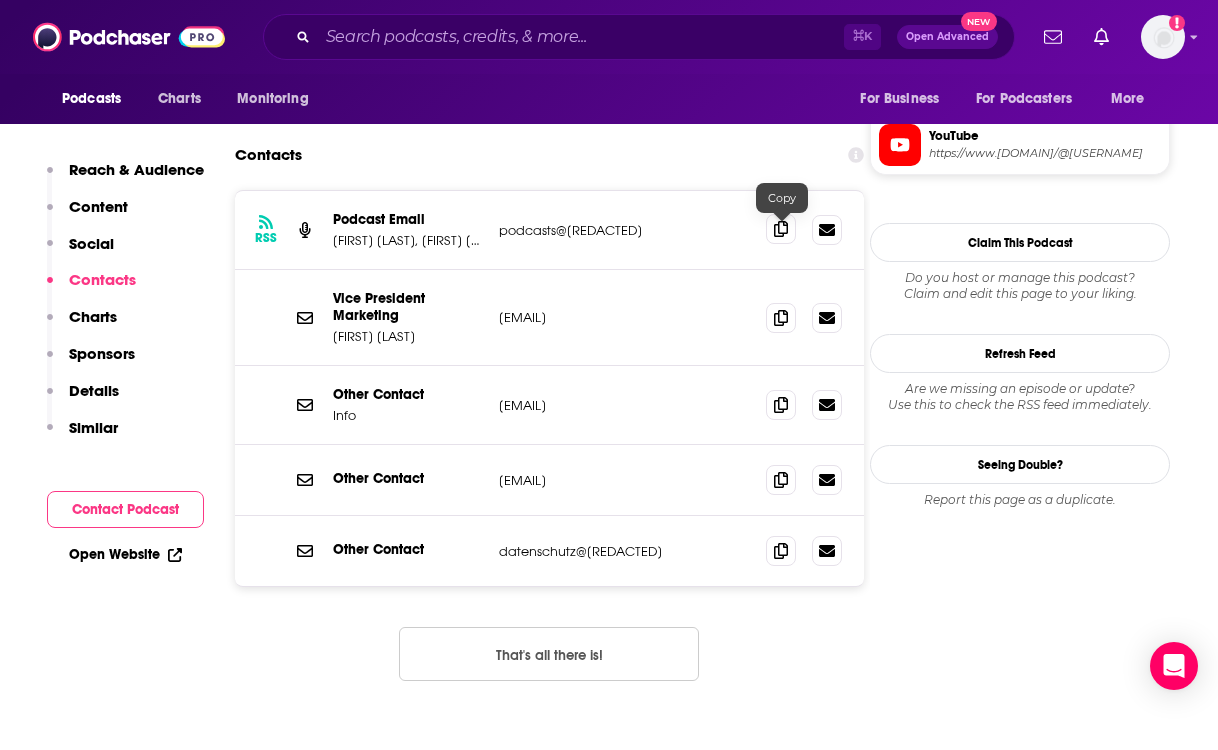 click 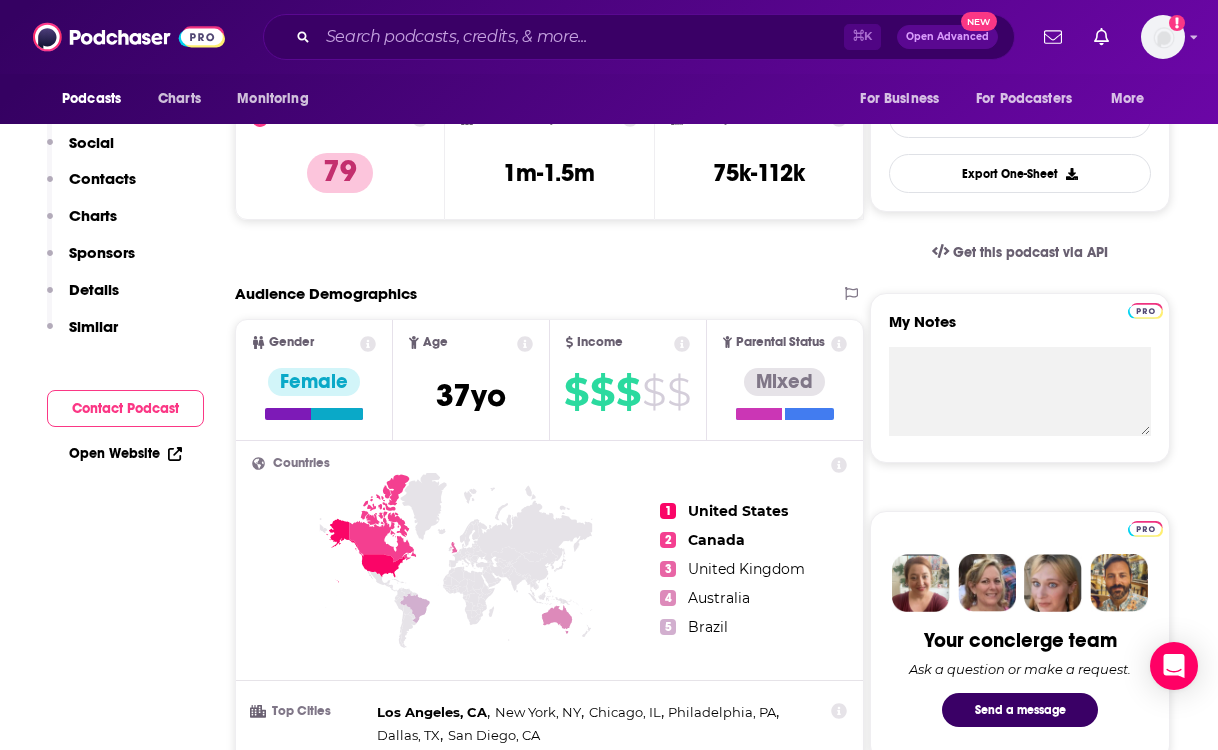scroll, scrollTop: 0, scrollLeft: 0, axis: both 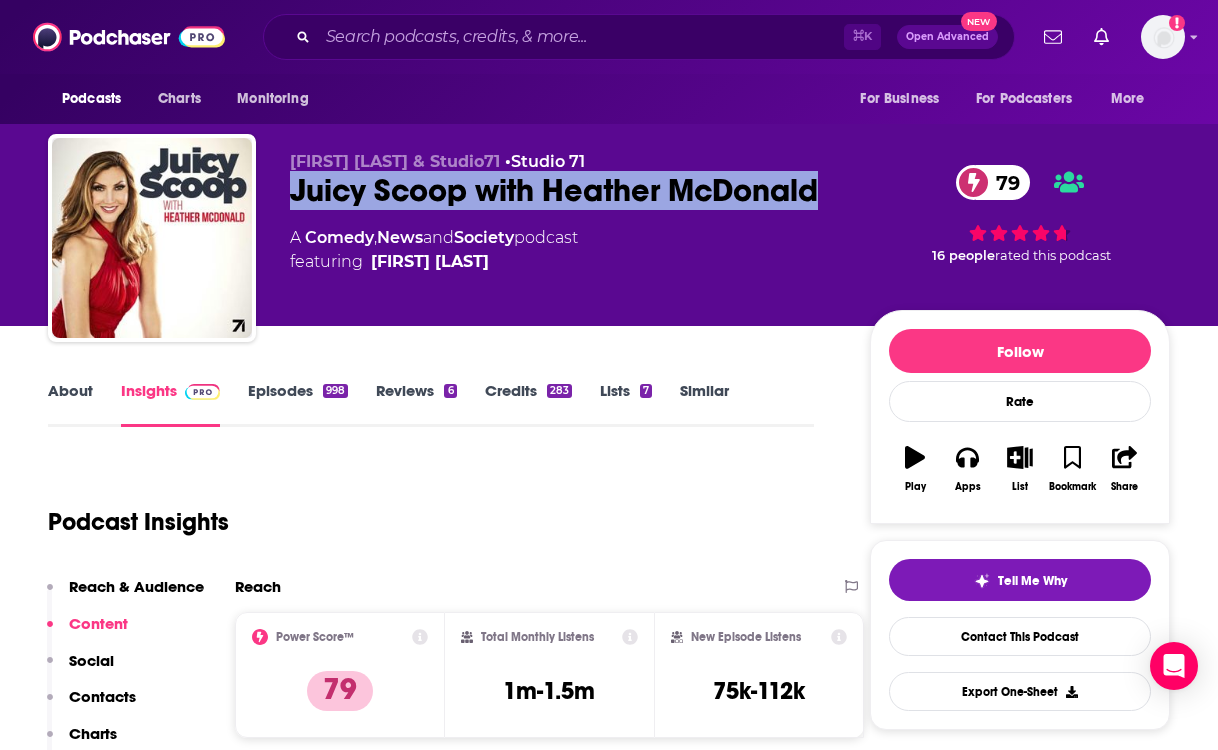 drag, startPoint x: 466, startPoint y: 226, endPoint x: 283, endPoint y: 197, distance: 185.28357 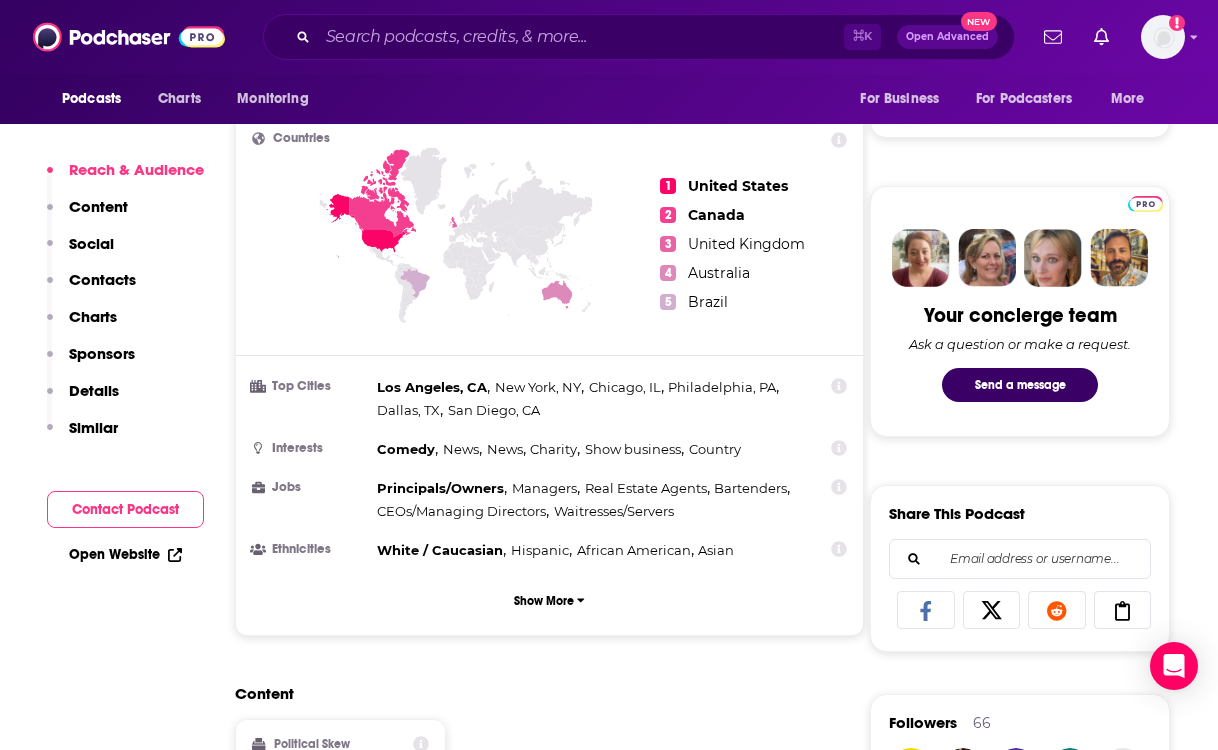 scroll, scrollTop: 873, scrollLeft: 0, axis: vertical 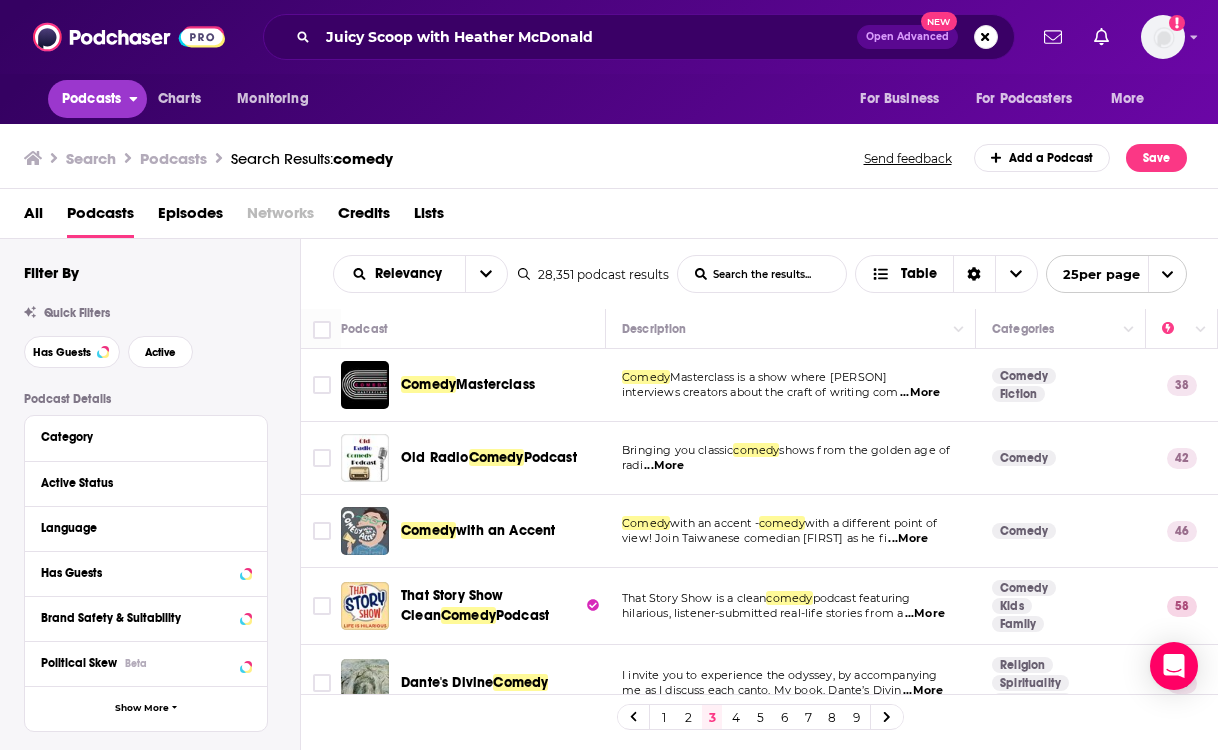 click on "Podcasts" at bounding box center (91, 99) 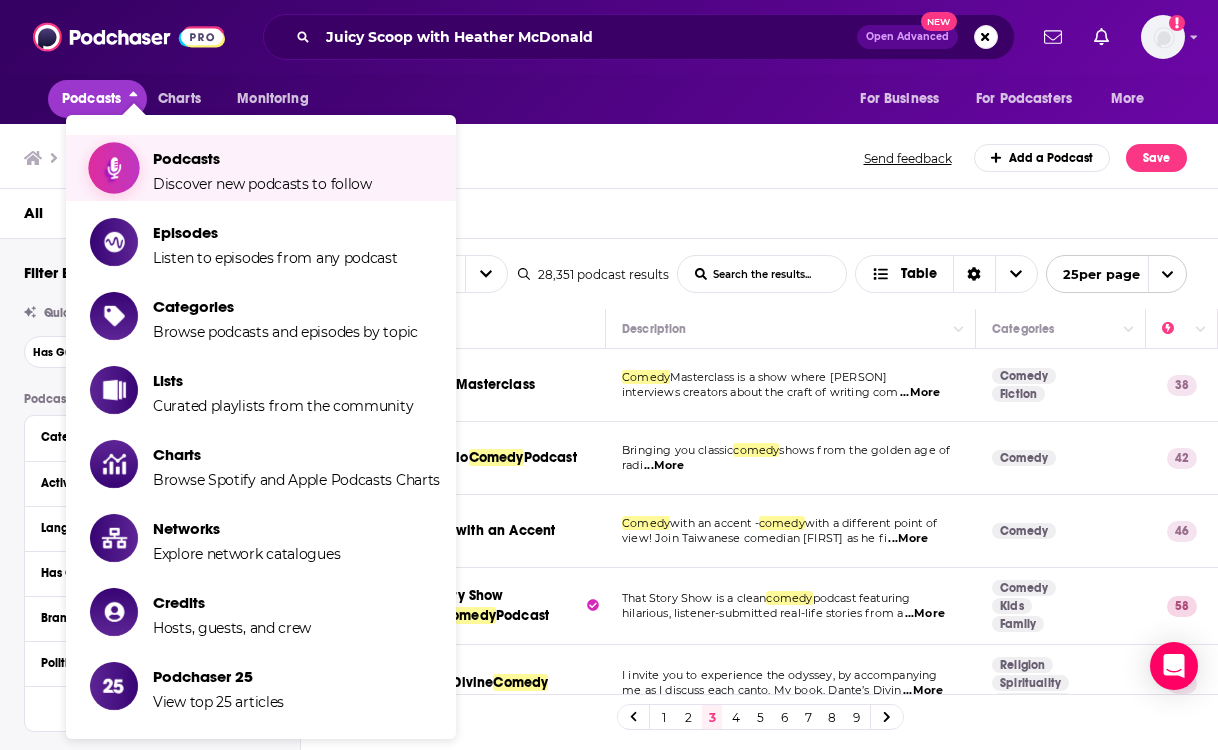 click on "Discover new podcasts to follow" at bounding box center (262, 184) 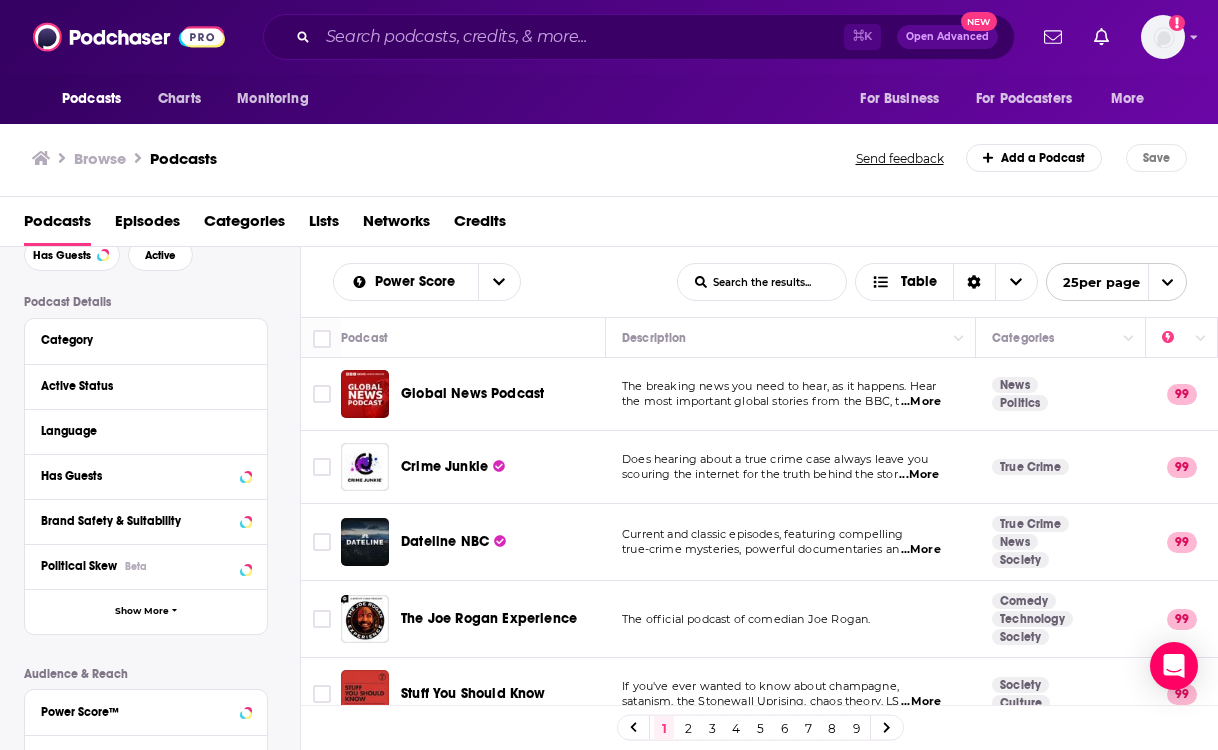 scroll, scrollTop: 179, scrollLeft: 0, axis: vertical 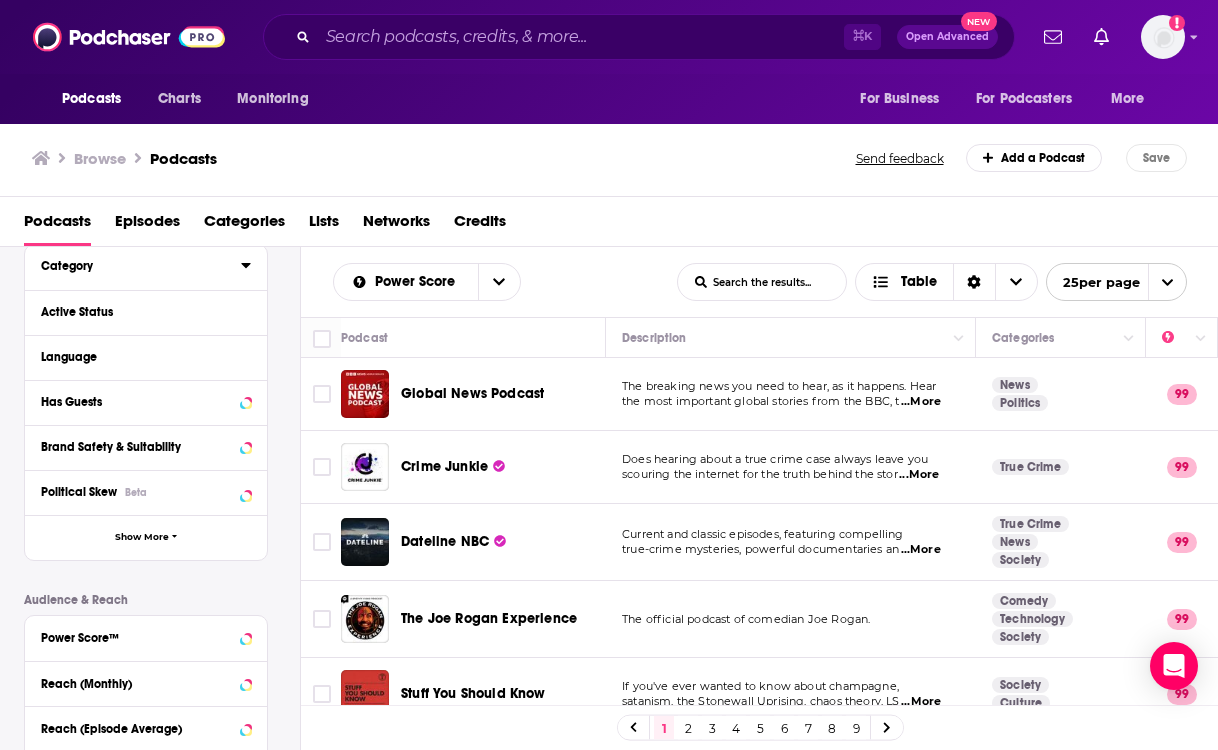 click on "Category" at bounding box center [134, 266] 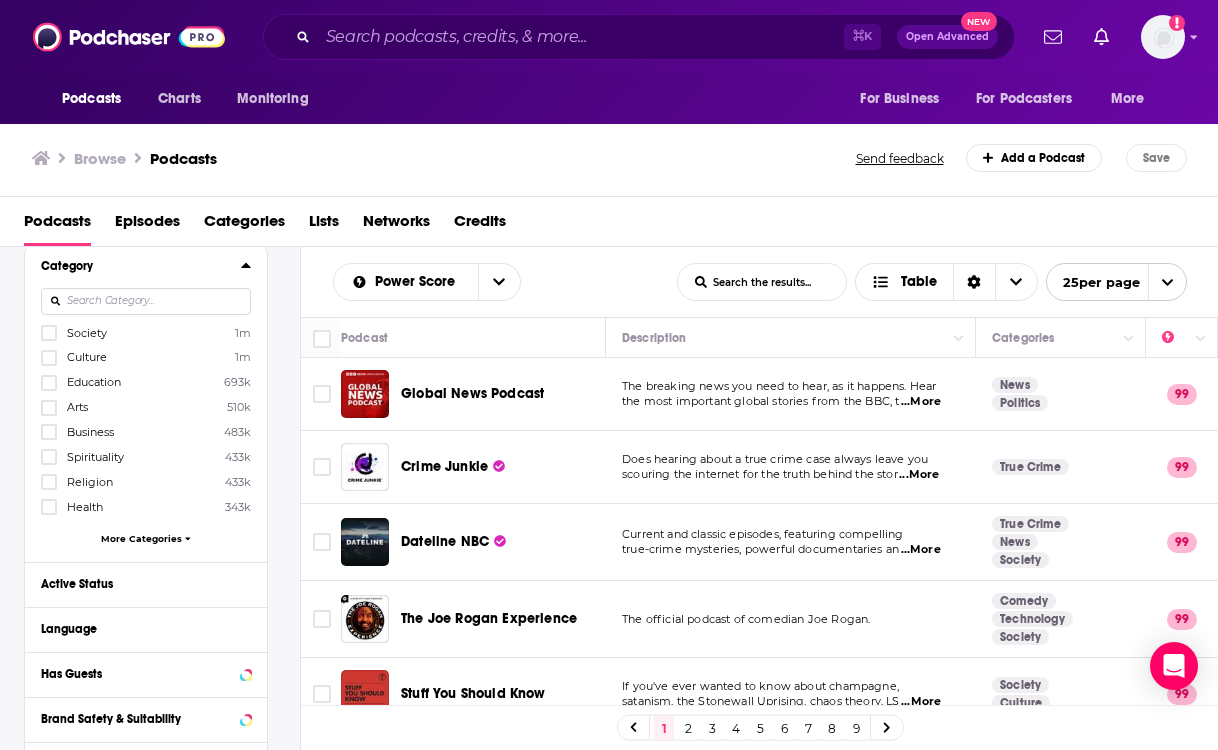 click at bounding box center [146, 301] 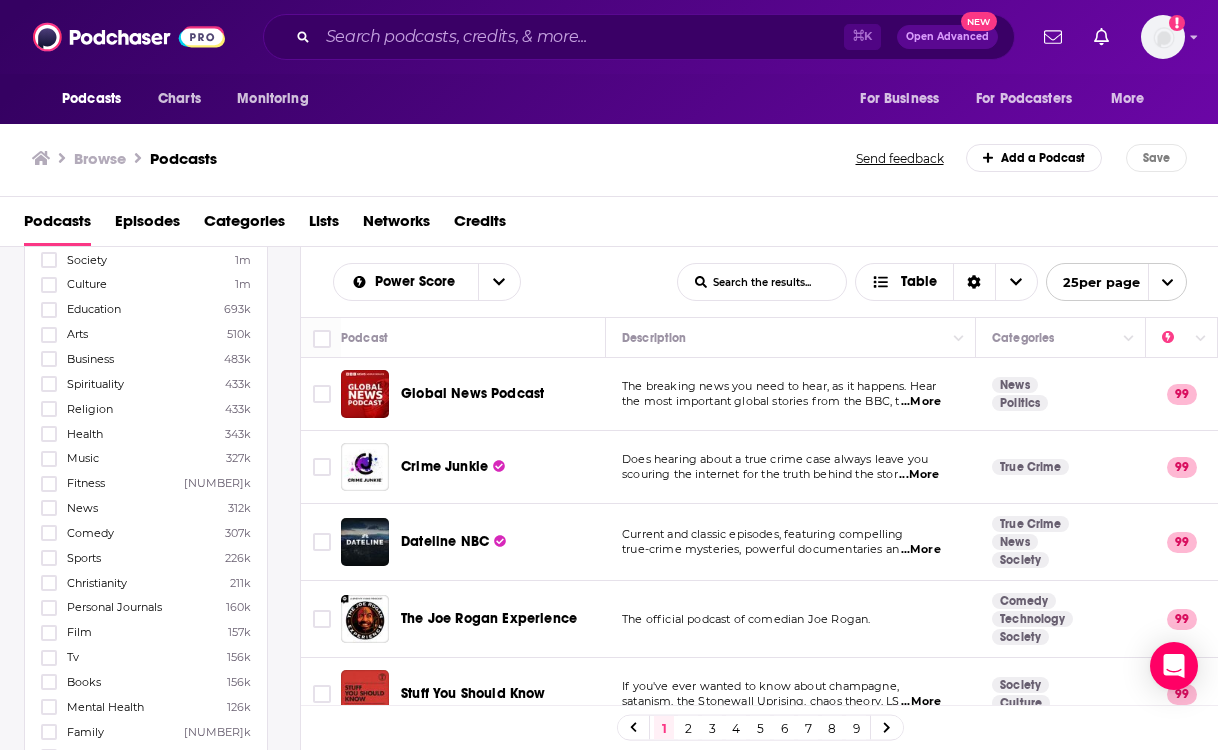 scroll, scrollTop: 253, scrollLeft: 0, axis: vertical 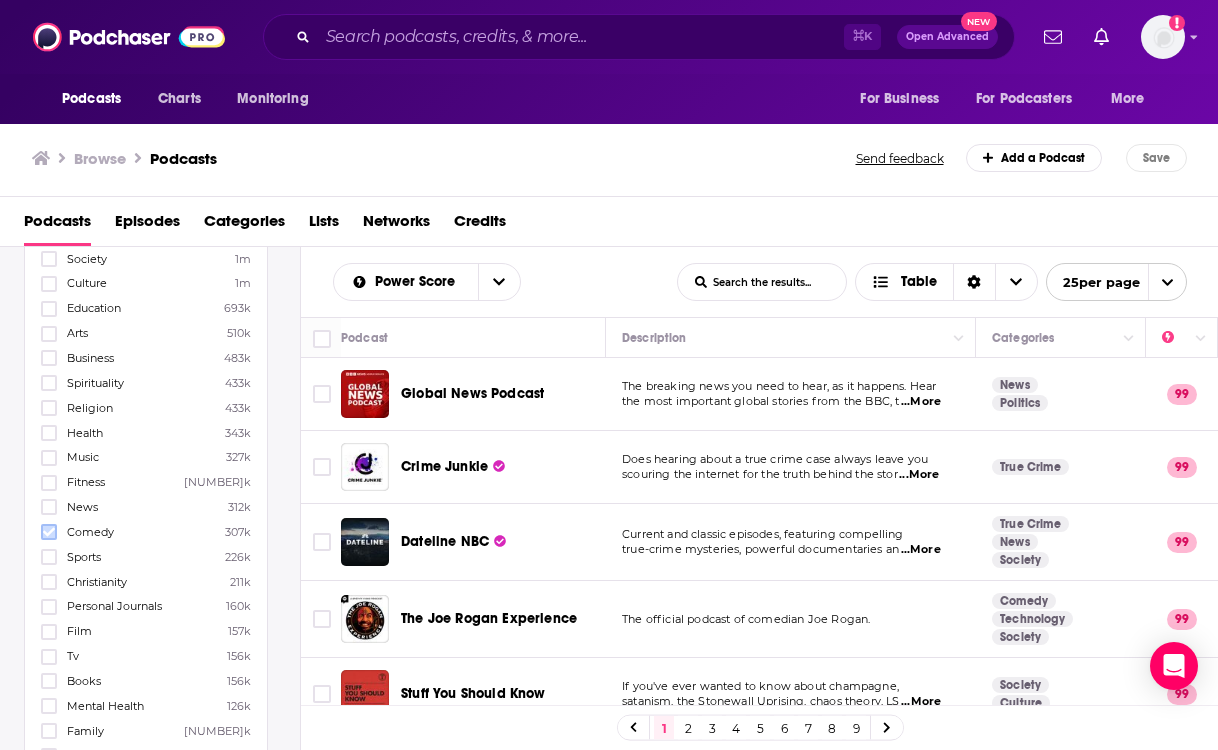 click 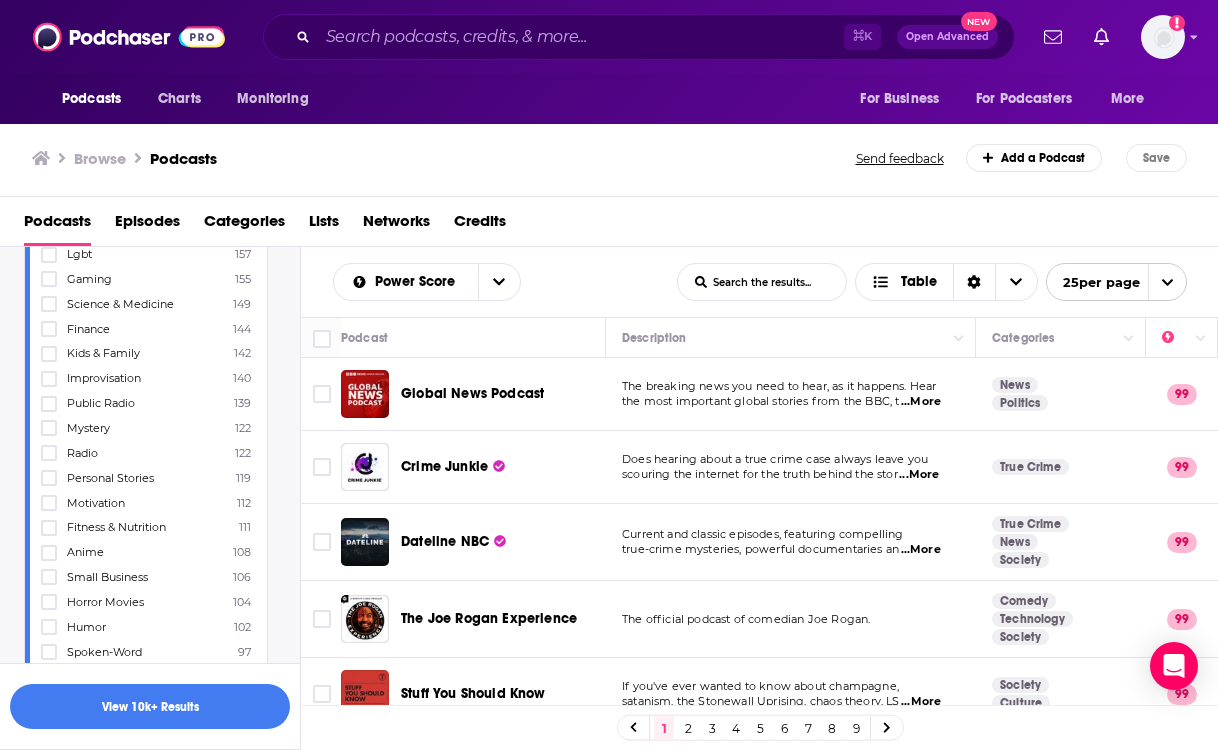 scroll, scrollTop: 3949, scrollLeft: 0, axis: vertical 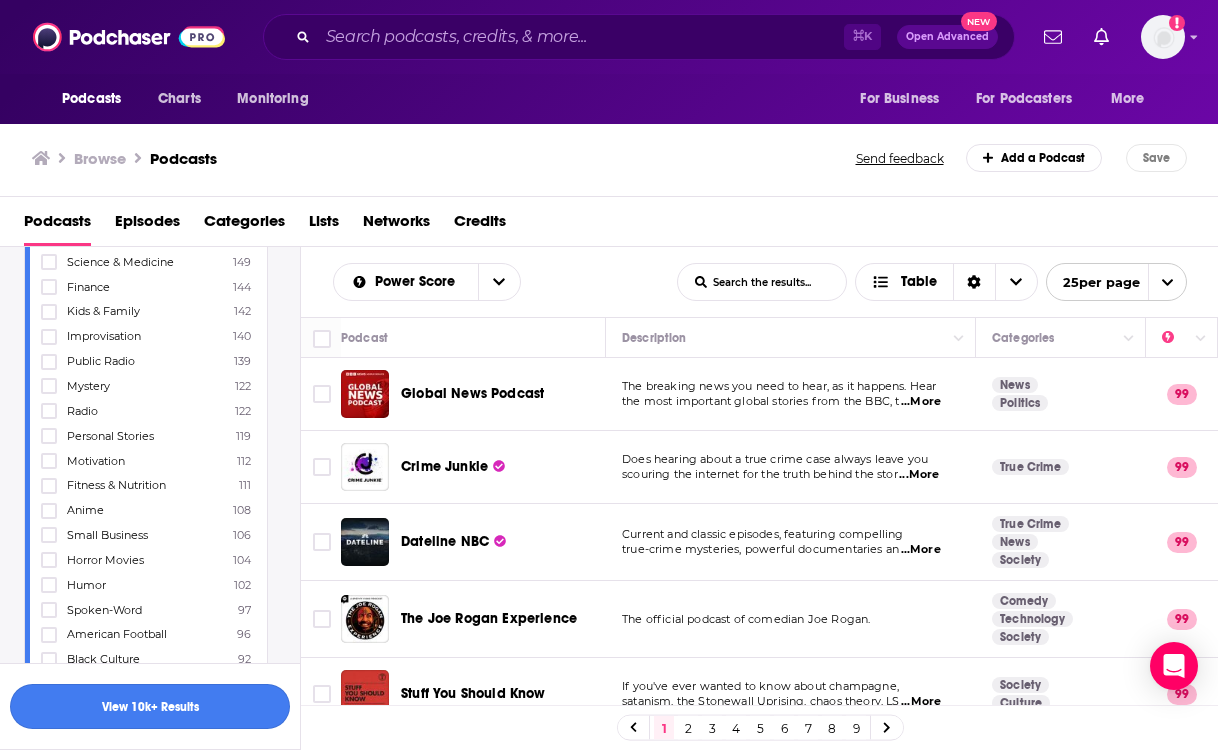 click on "View 10k+ Results" at bounding box center (150, 706) 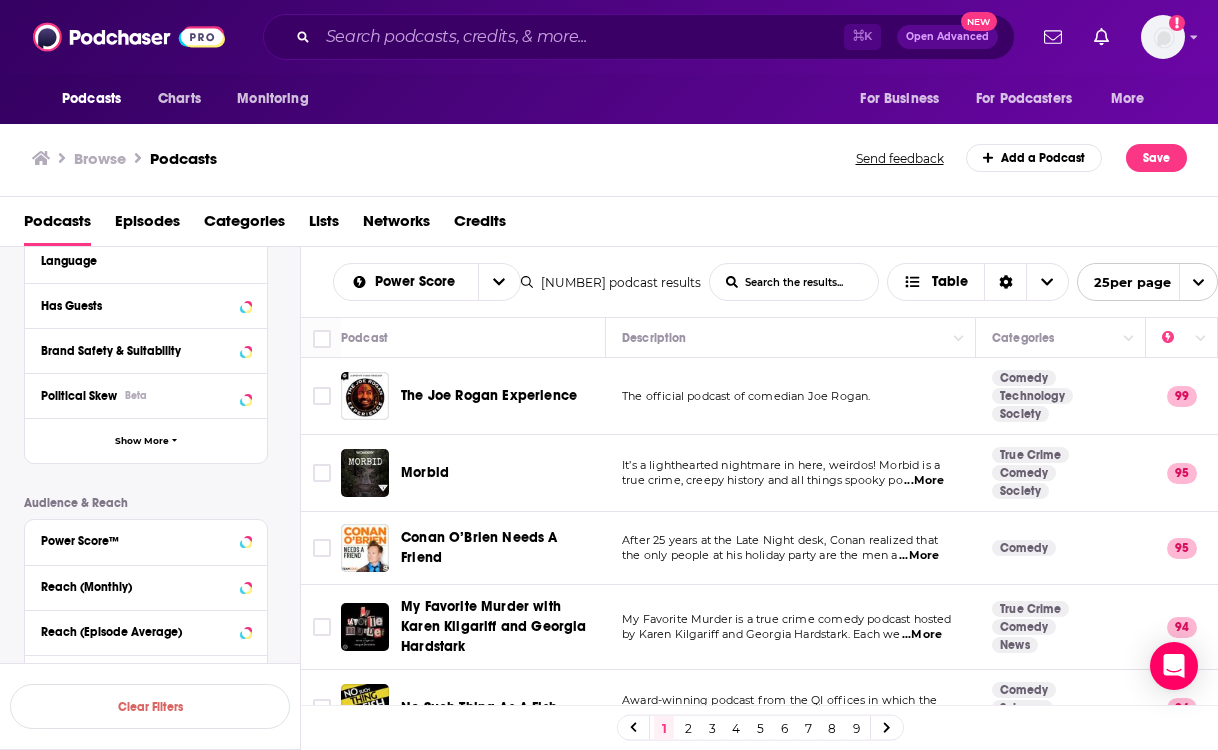 scroll, scrollTop: 12607, scrollLeft: 0, axis: vertical 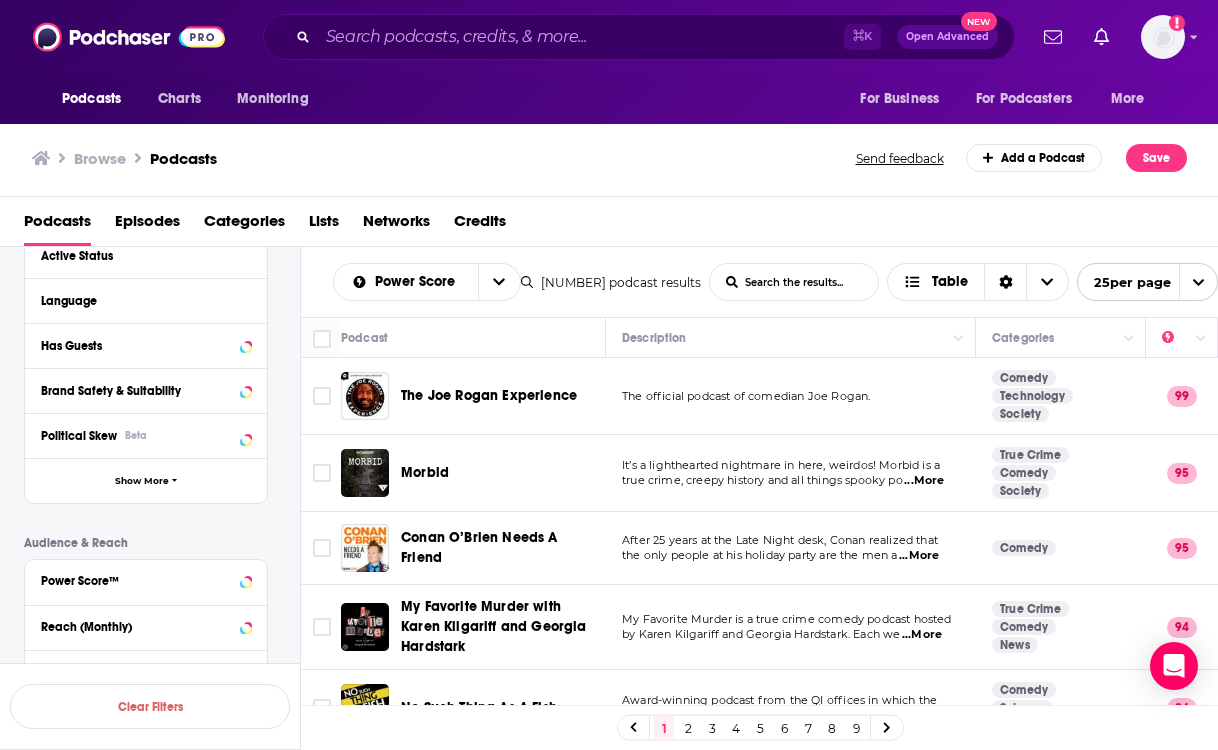 click on "Show More" at bounding box center [142, 852] 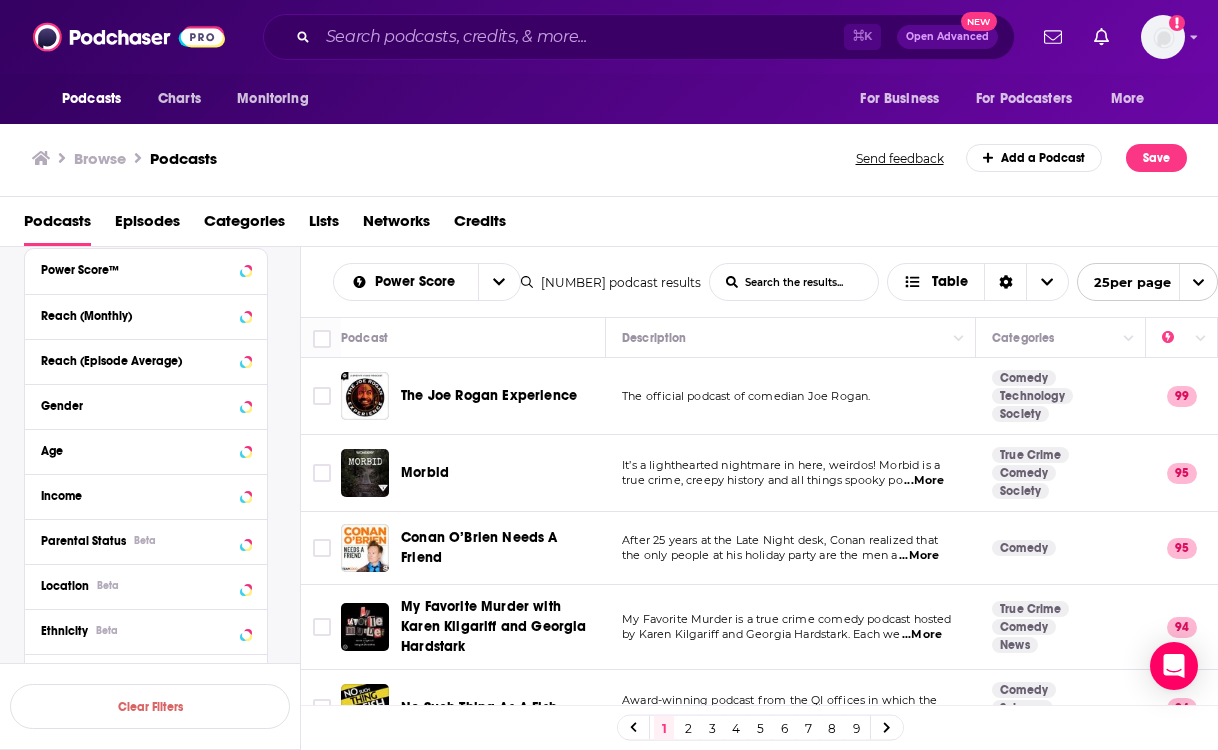 scroll, scrollTop: 12960, scrollLeft: 0, axis: vertical 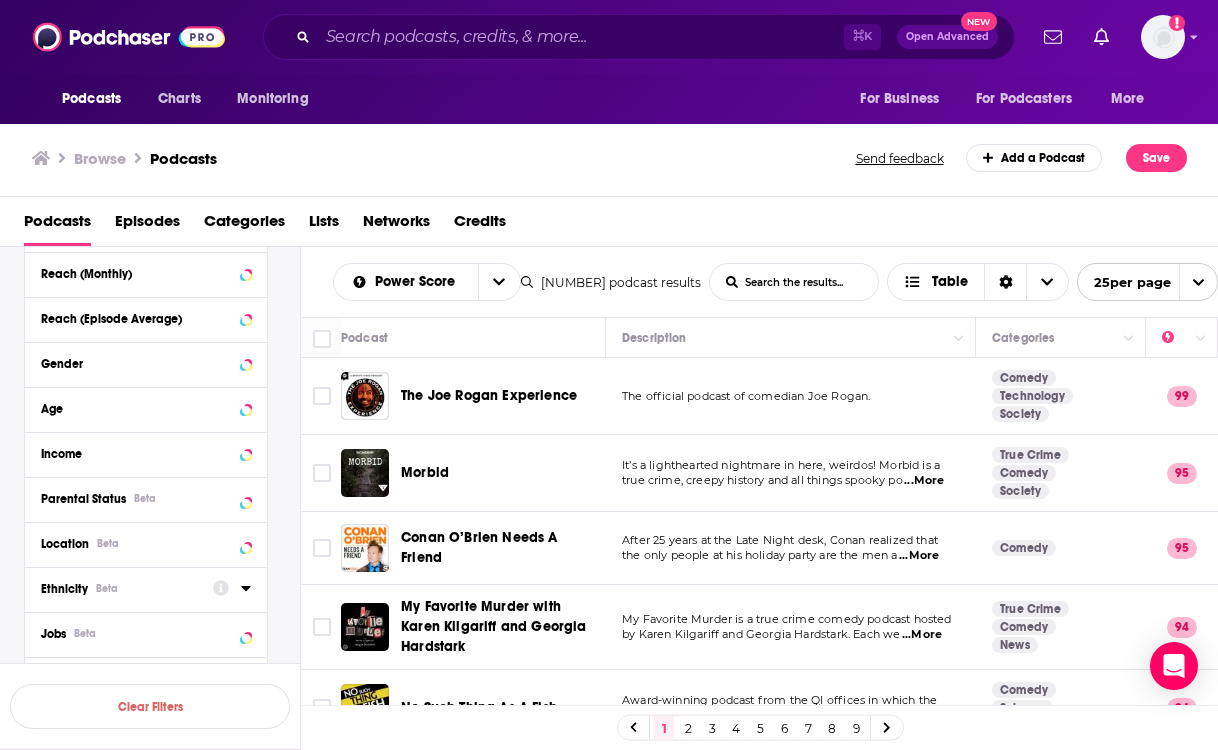 click on "Ethnicity Beta" at bounding box center (120, 589) 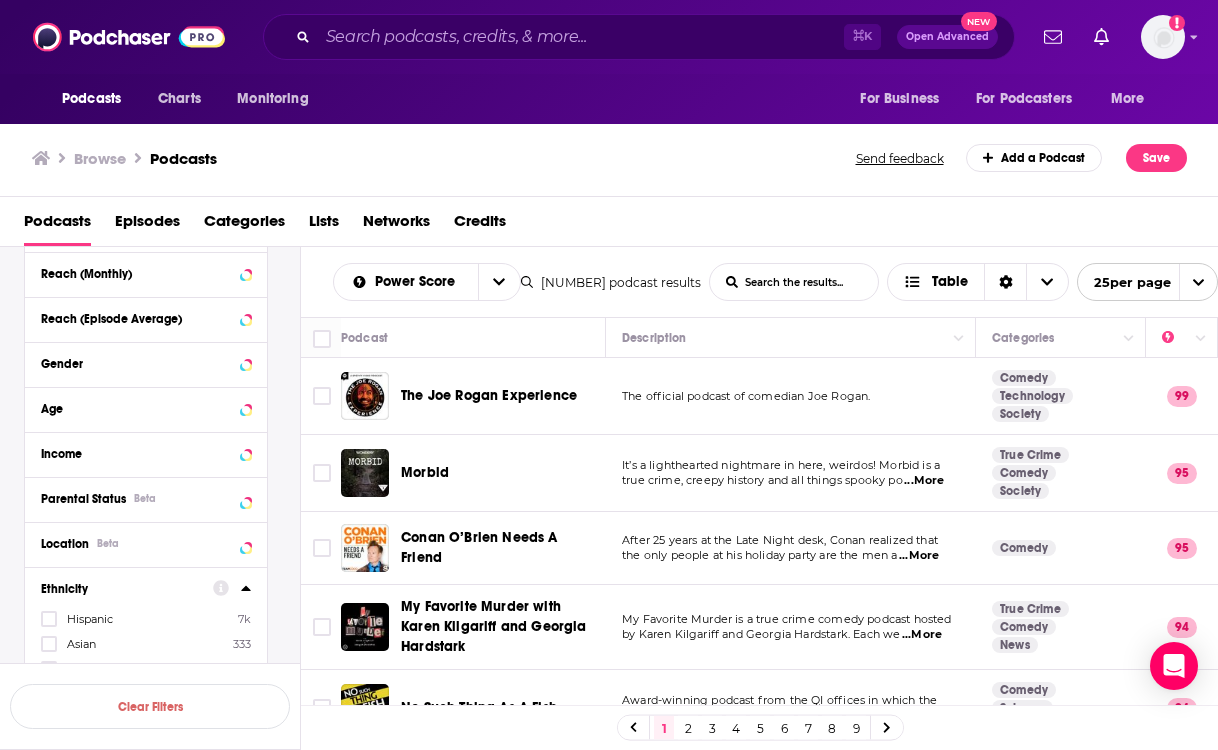 click on "Black" at bounding box center (82, 693) 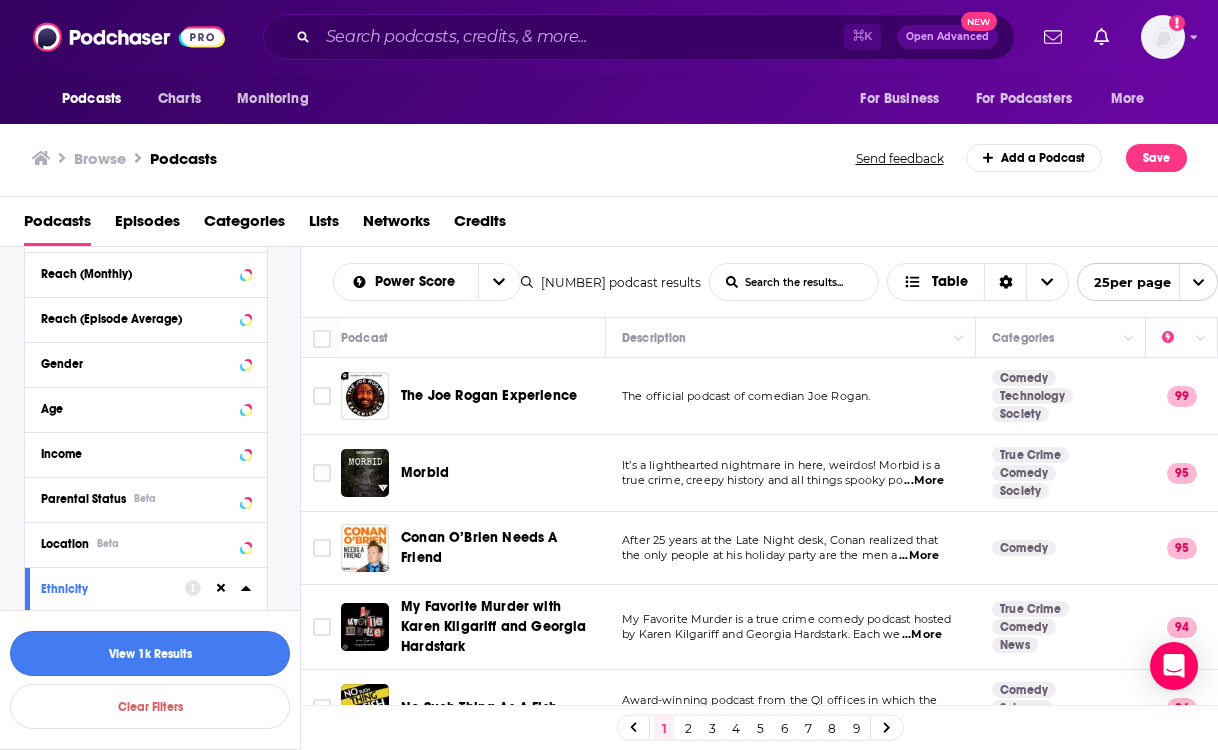 click on "View 1k Results" at bounding box center (150, 653) 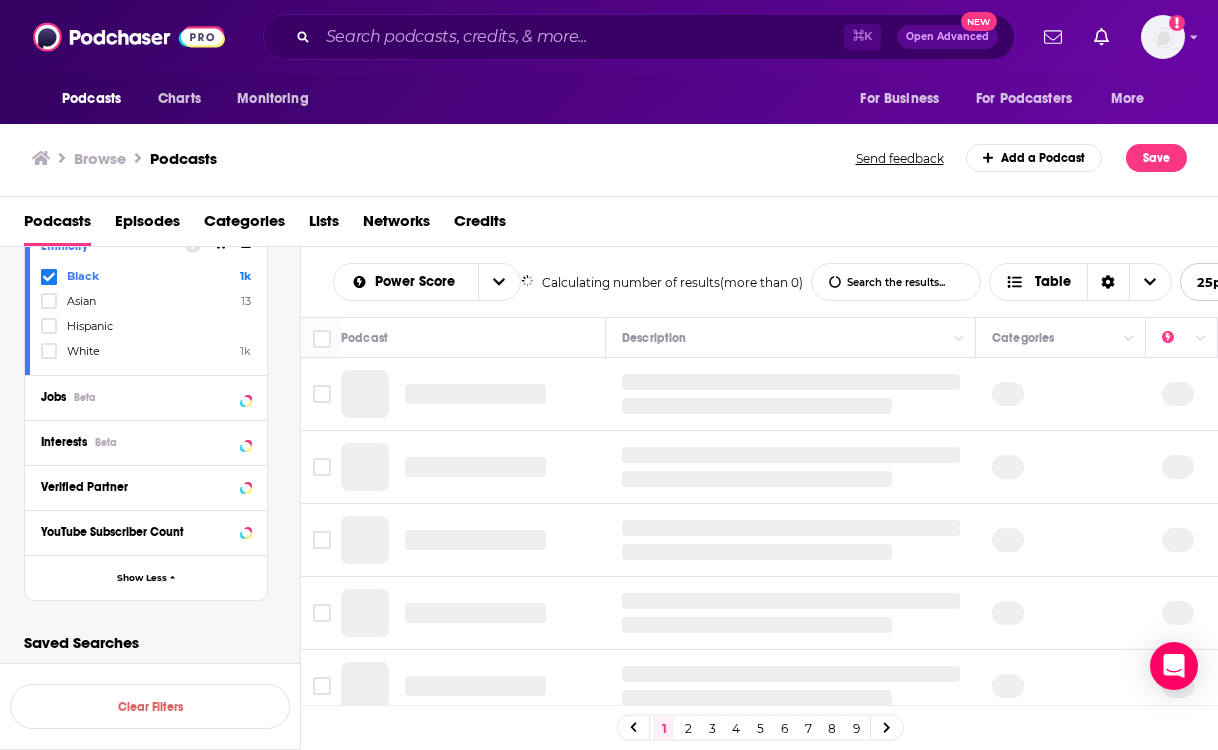 scroll, scrollTop: 3966, scrollLeft: 0, axis: vertical 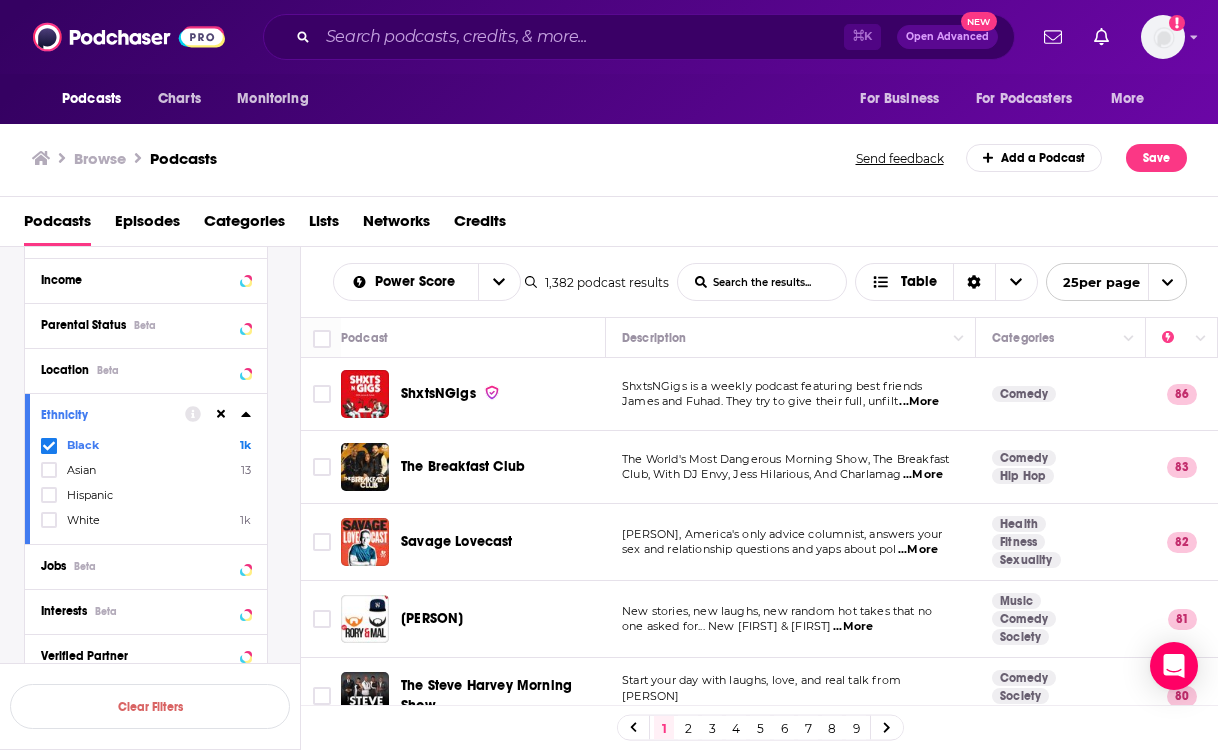 click on "...More" at bounding box center (919, 402) 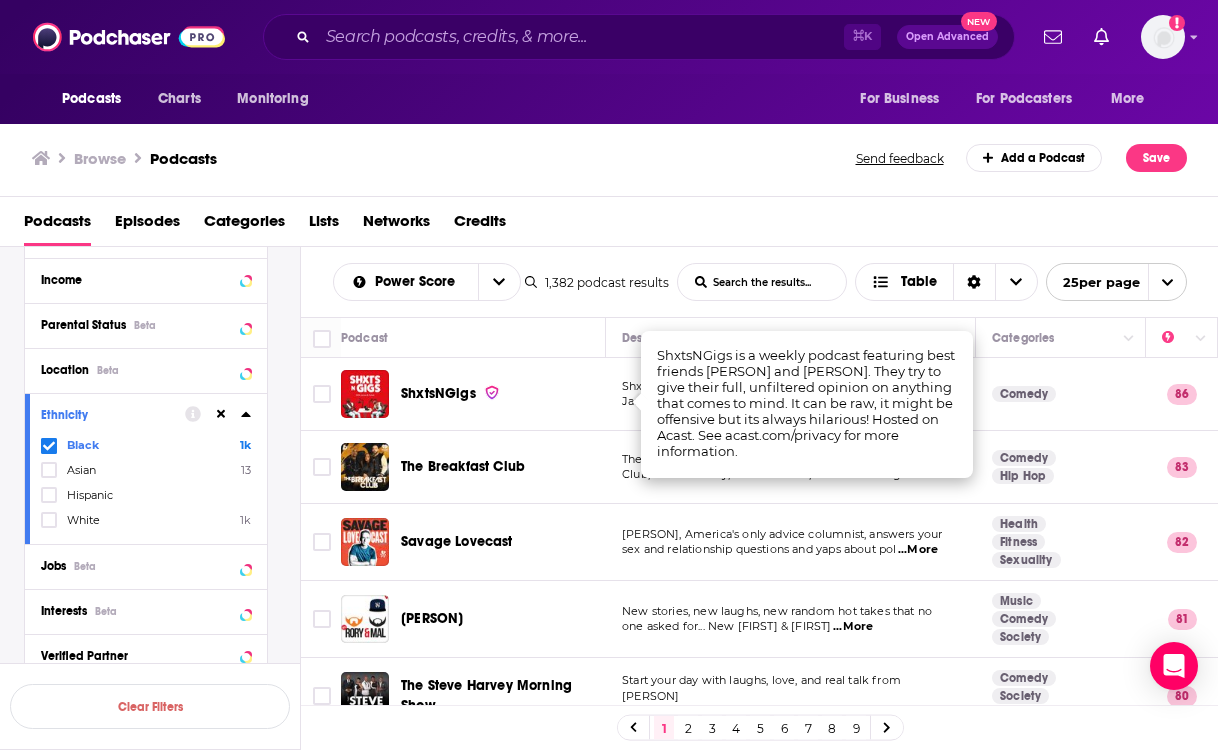 click on "ShxtsNGigs" at bounding box center [505, 394] 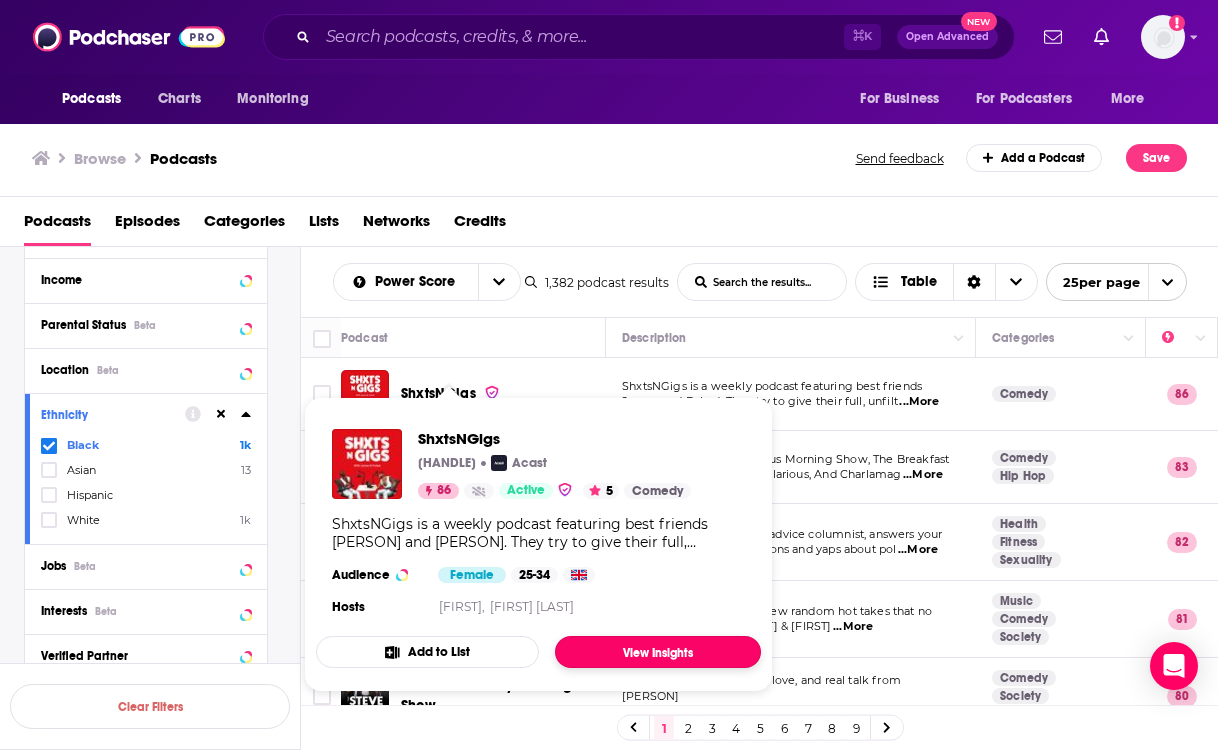 click on "View Insights" at bounding box center [658, 652] 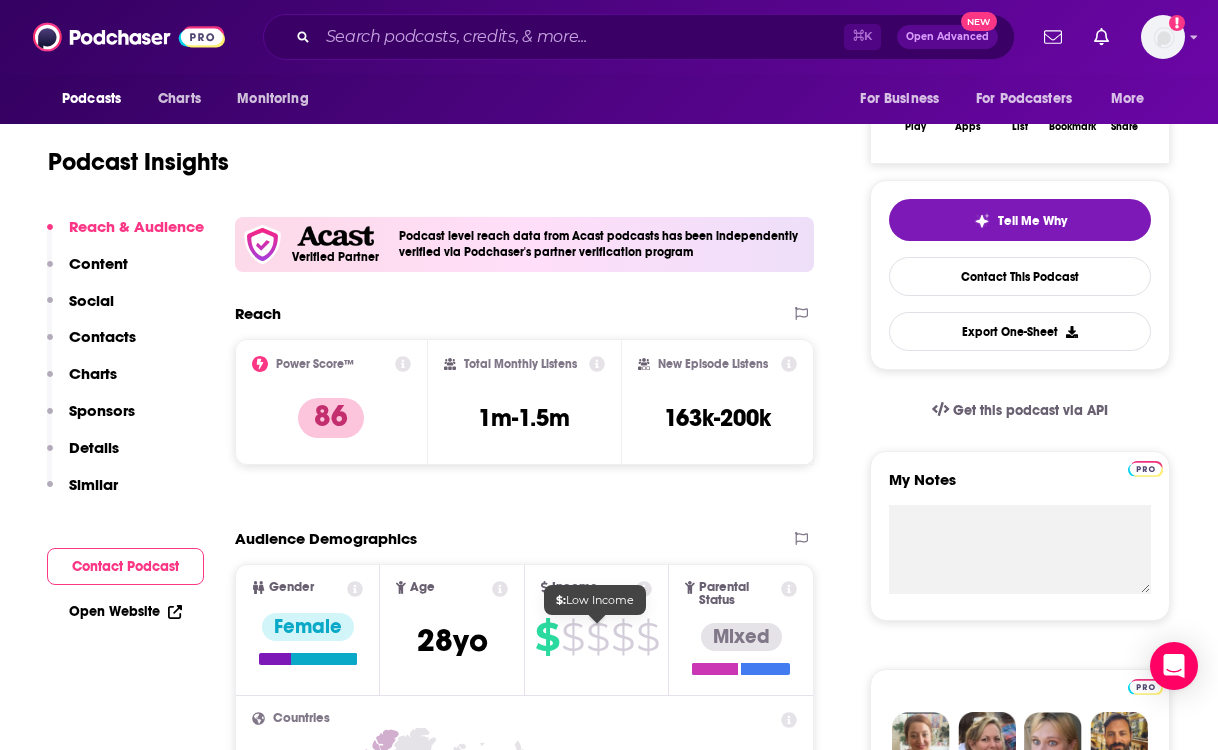 scroll, scrollTop: 324, scrollLeft: 0, axis: vertical 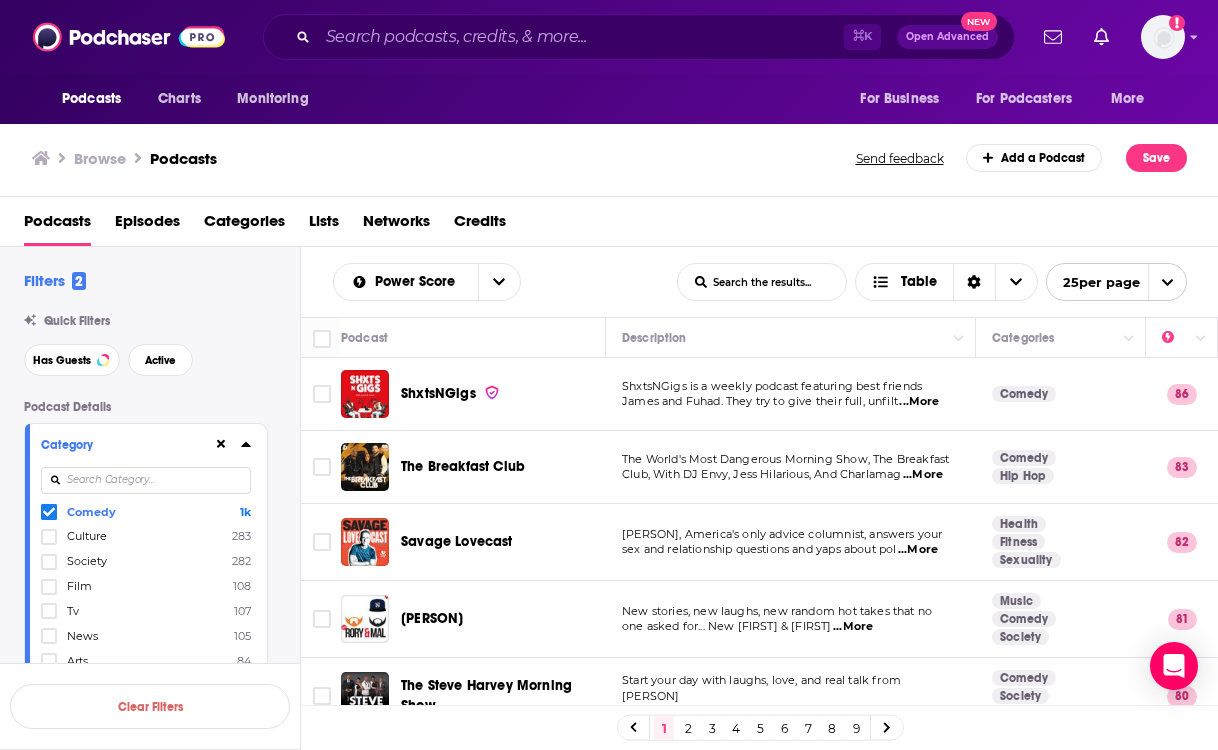 click on "The World's Most Dangerous Morning Show, The Breakfast Club, With DJ Envy, Jess Hilarious, And Charlamag  ...More" at bounding box center (791, 467) 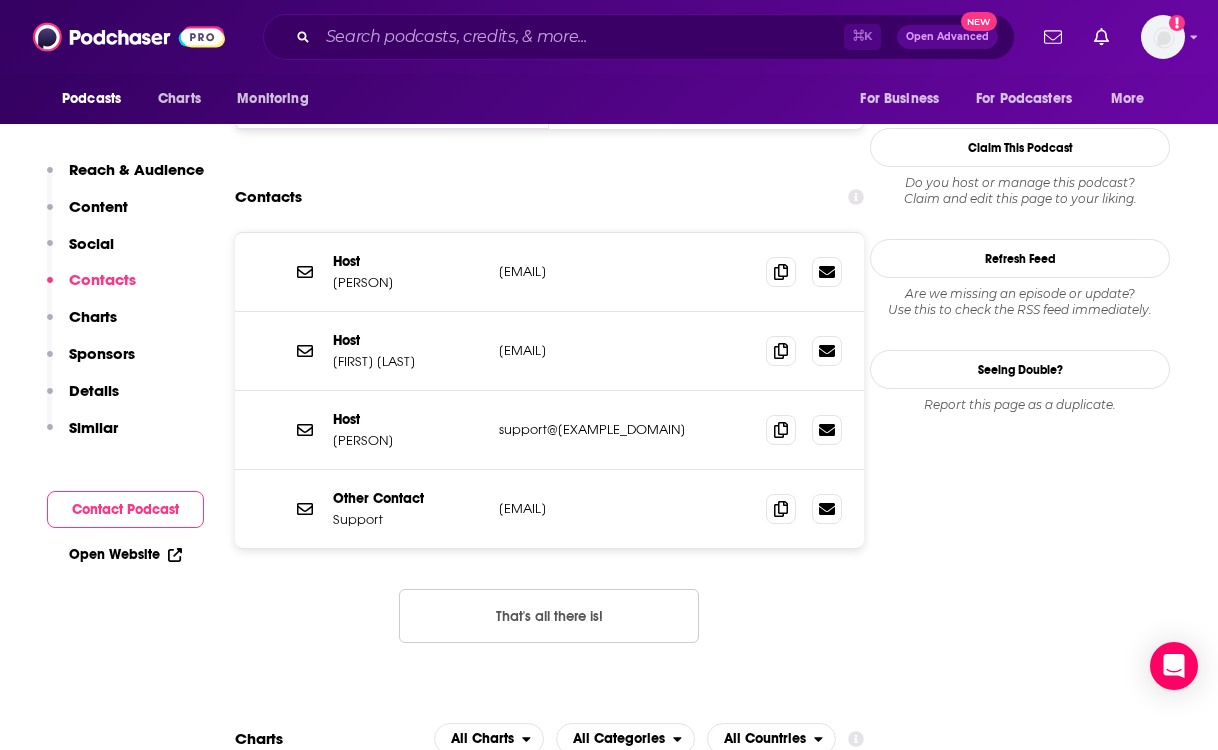 scroll, scrollTop: 1945, scrollLeft: 0, axis: vertical 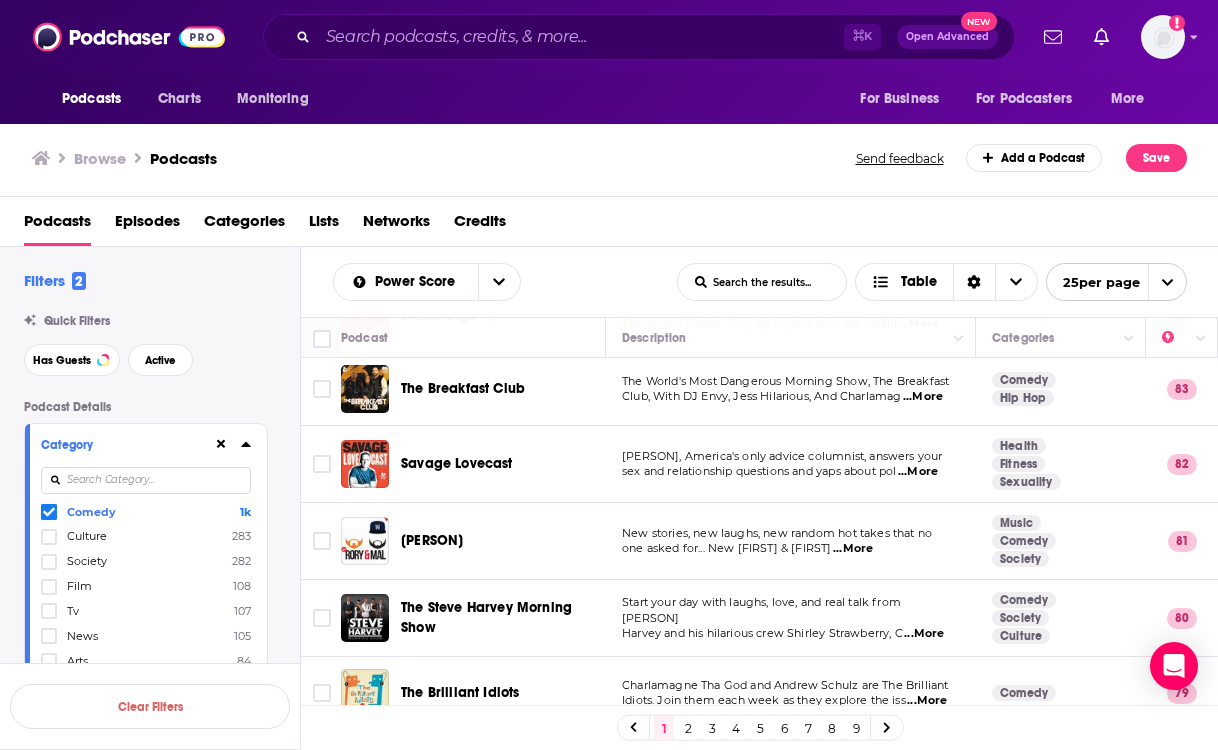 click on "...More" at bounding box center [918, 472] 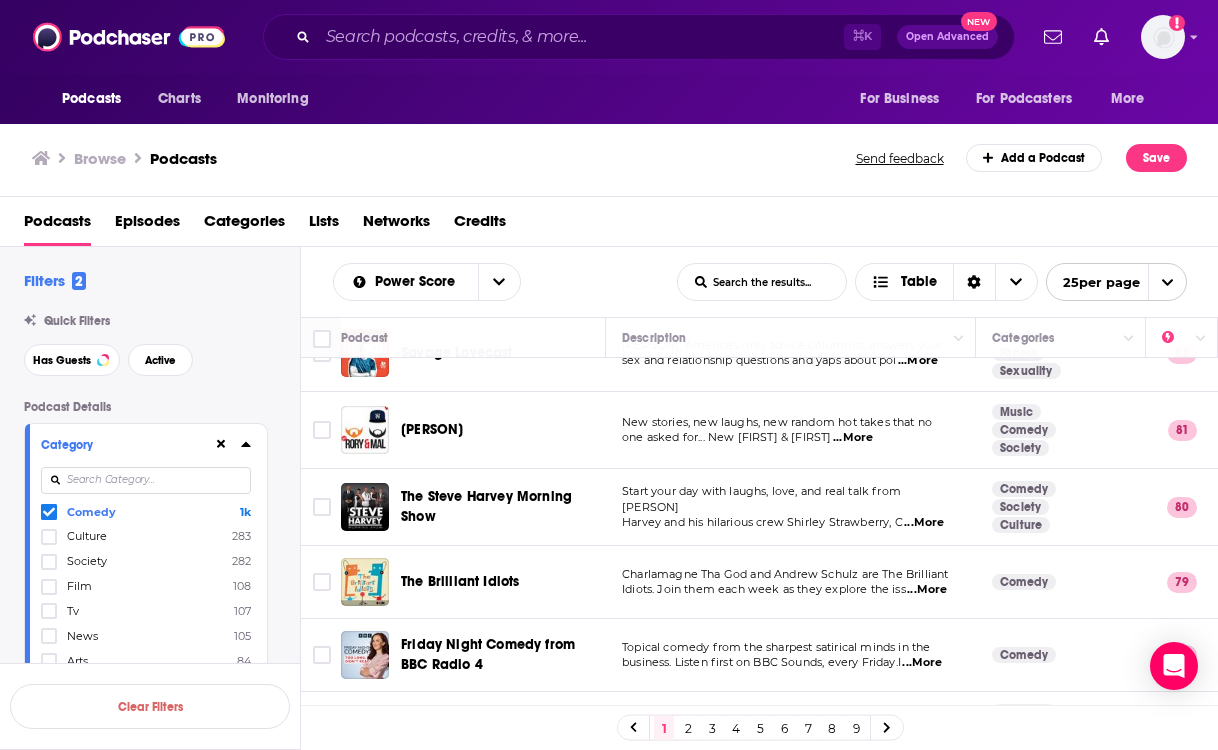scroll, scrollTop: 192, scrollLeft: 0, axis: vertical 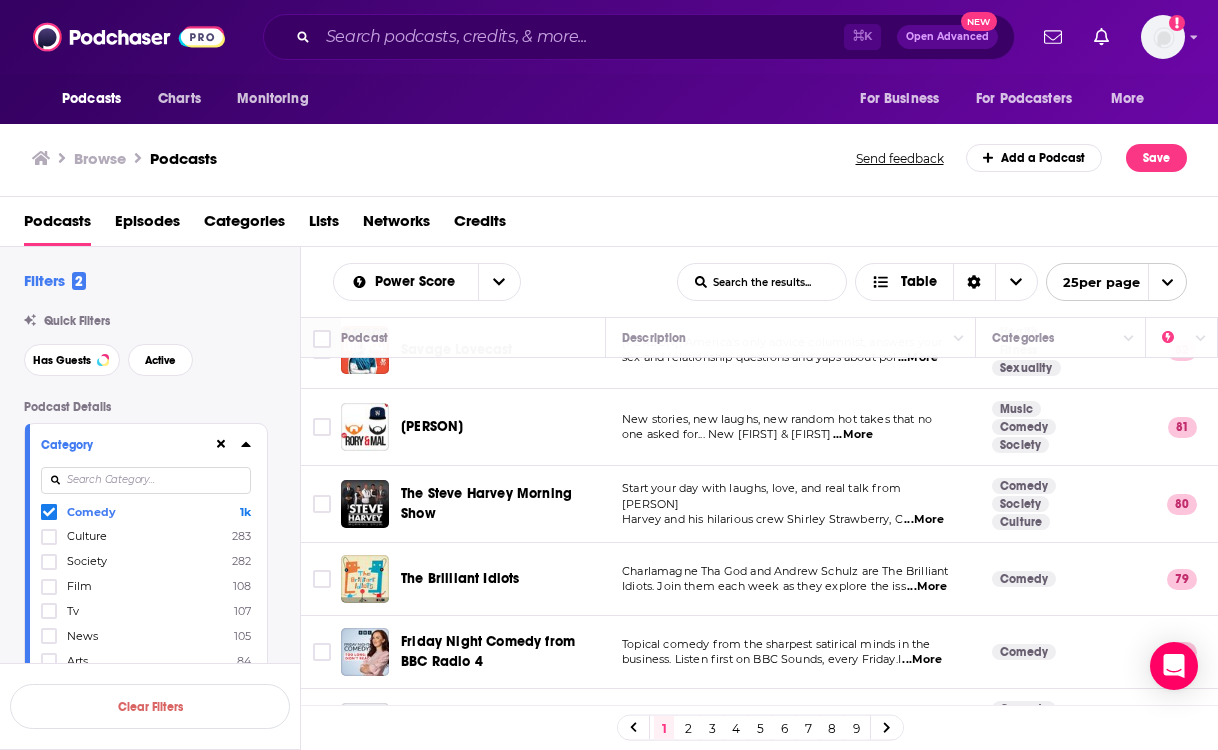 click on "The Steve Harvey Morning Show" at bounding box center [486, 503] 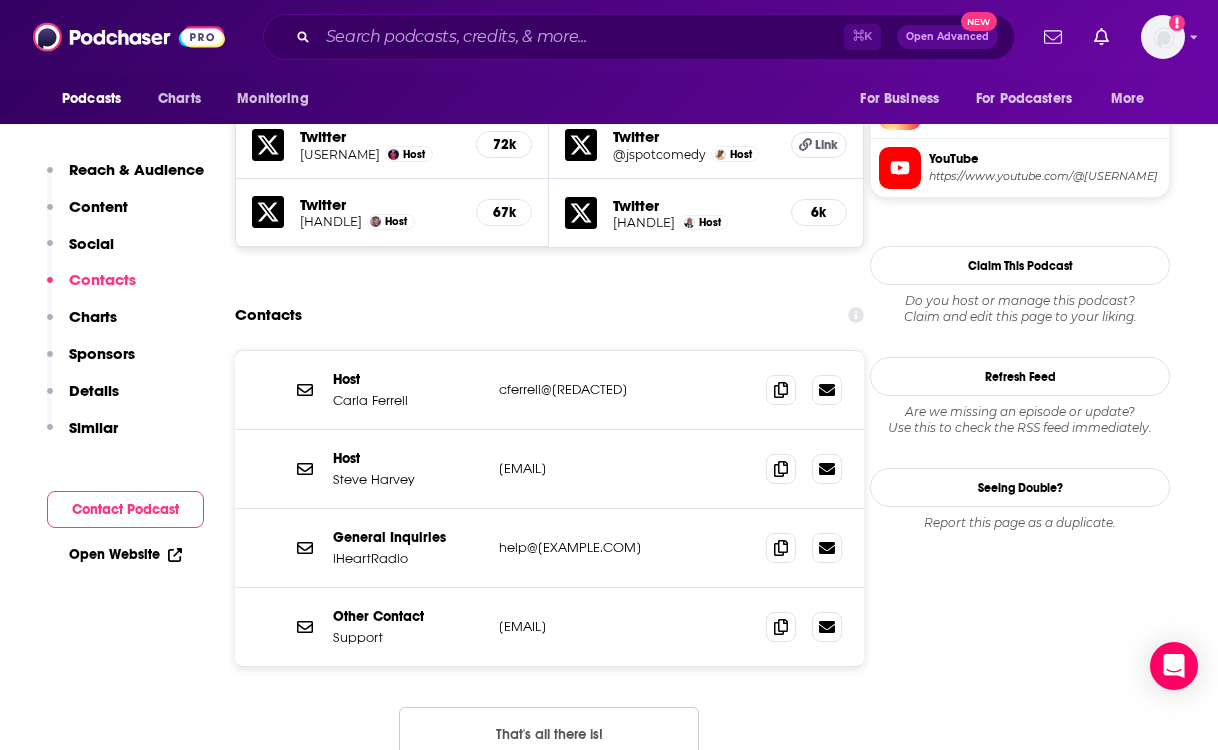 scroll, scrollTop: 1874, scrollLeft: 0, axis: vertical 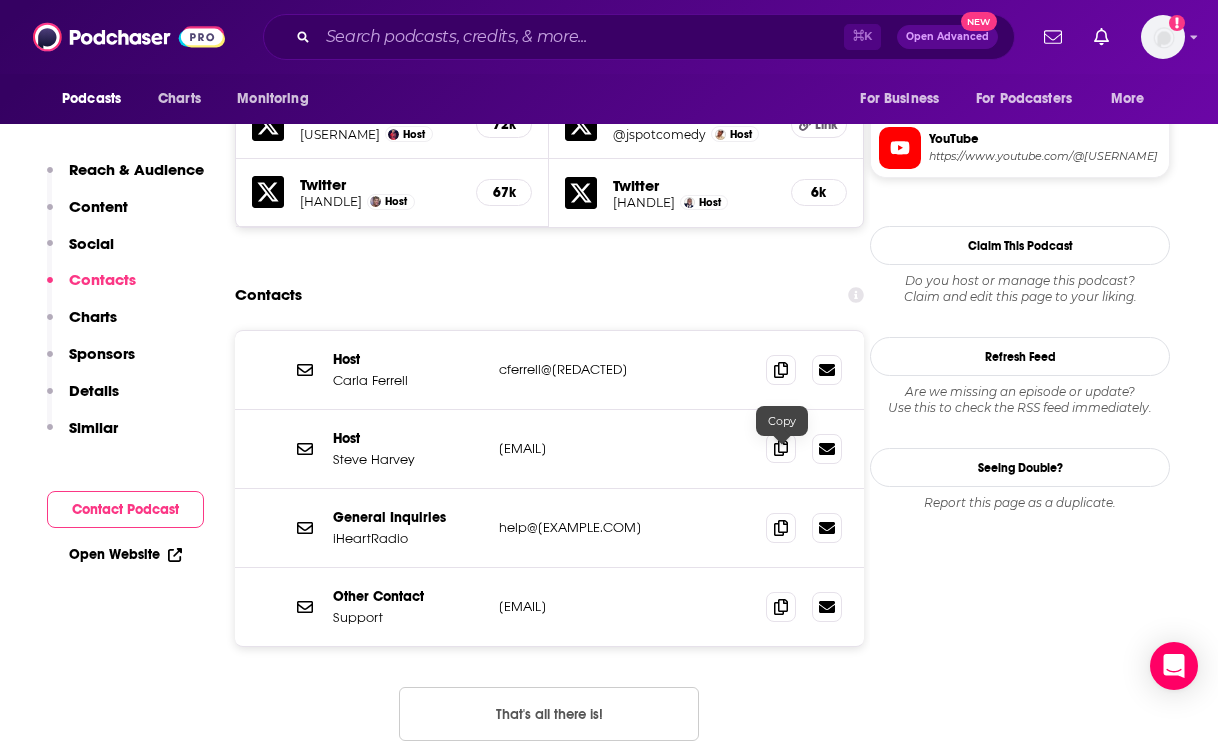 click 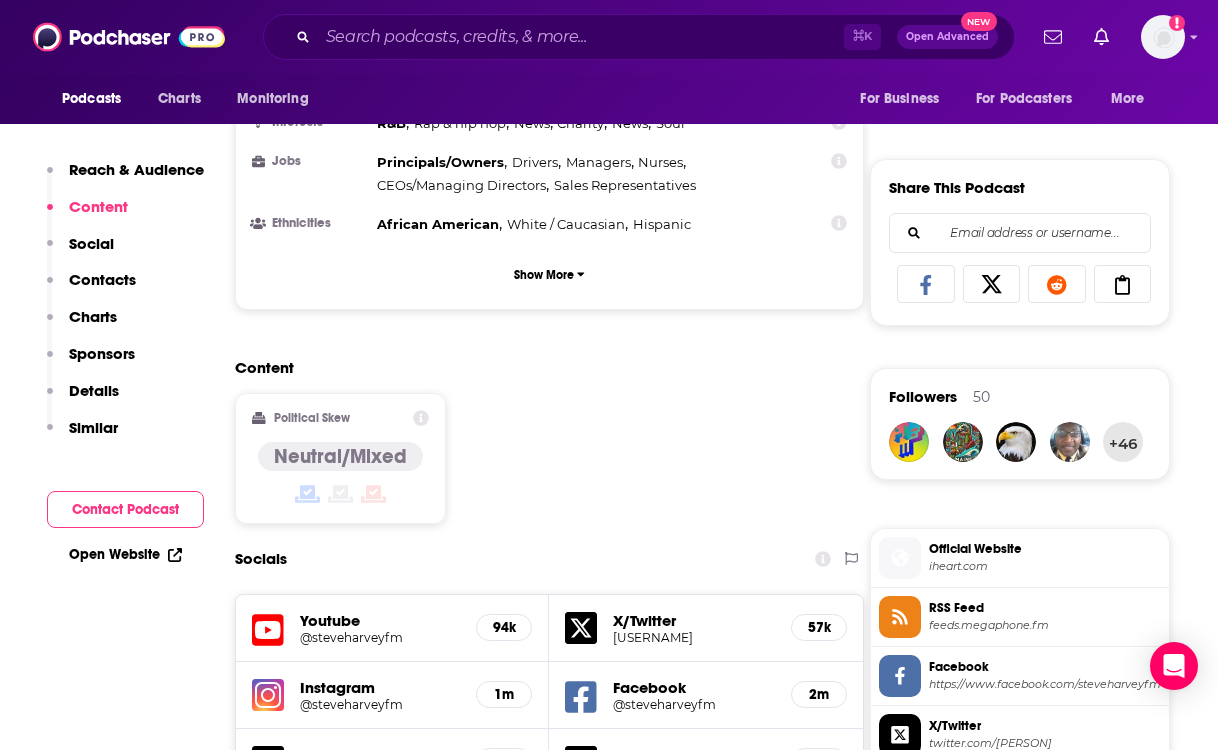scroll, scrollTop: 1171, scrollLeft: 0, axis: vertical 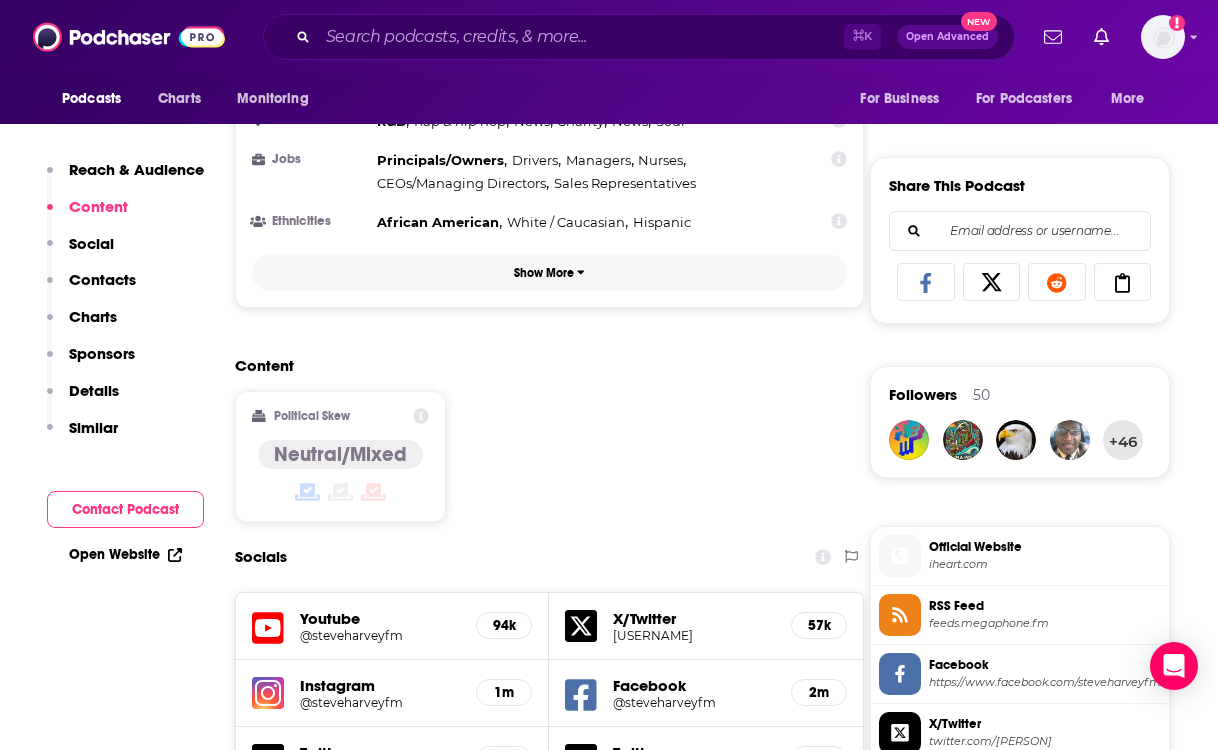 click on "Show More" at bounding box center [544, 273] 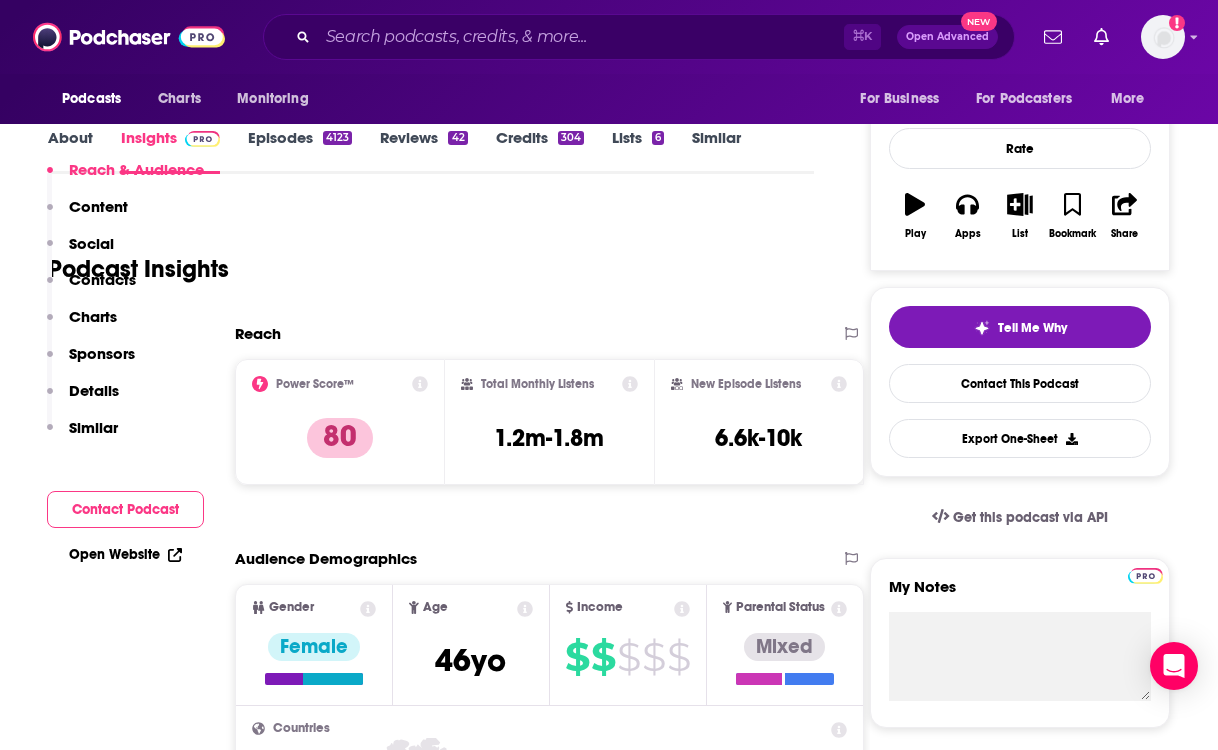 scroll, scrollTop: 18, scrollLeft: 0, axis: vertical 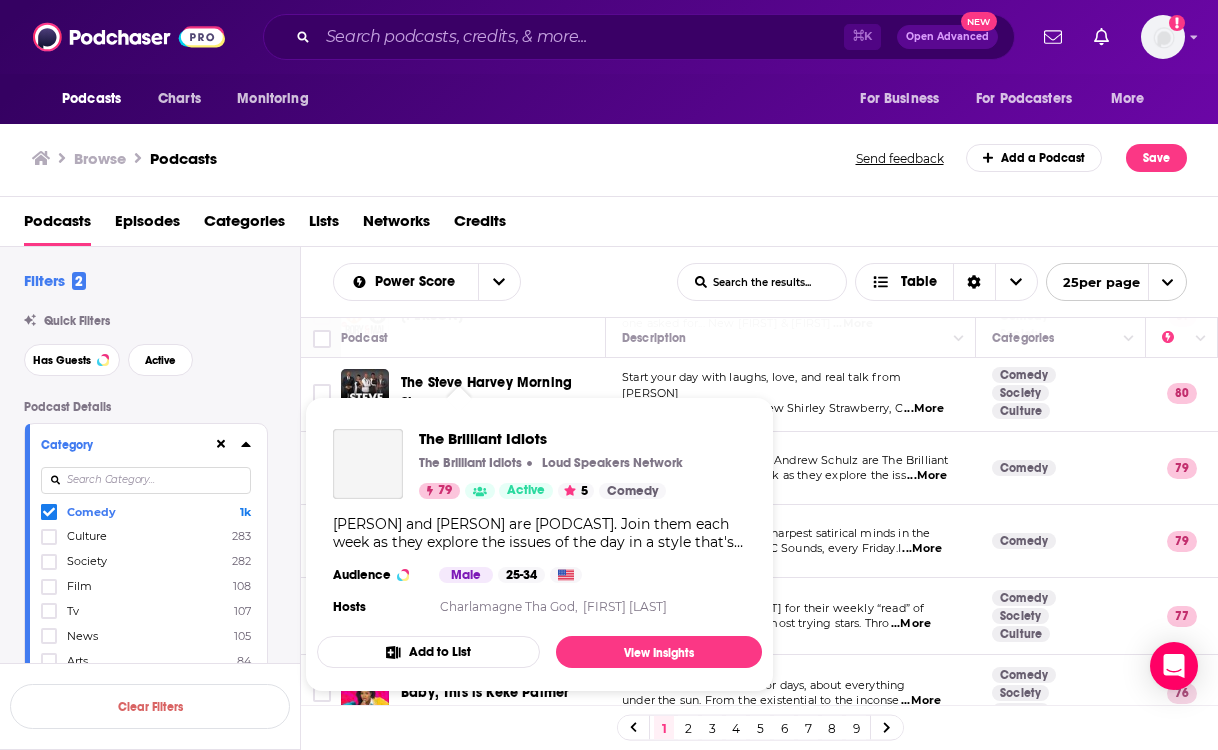 click on "The Brilliant Idiots The Brilliant Idiots Loud Speakers Network 79 Active 5 Comedy" at bounding box center (508, 464) 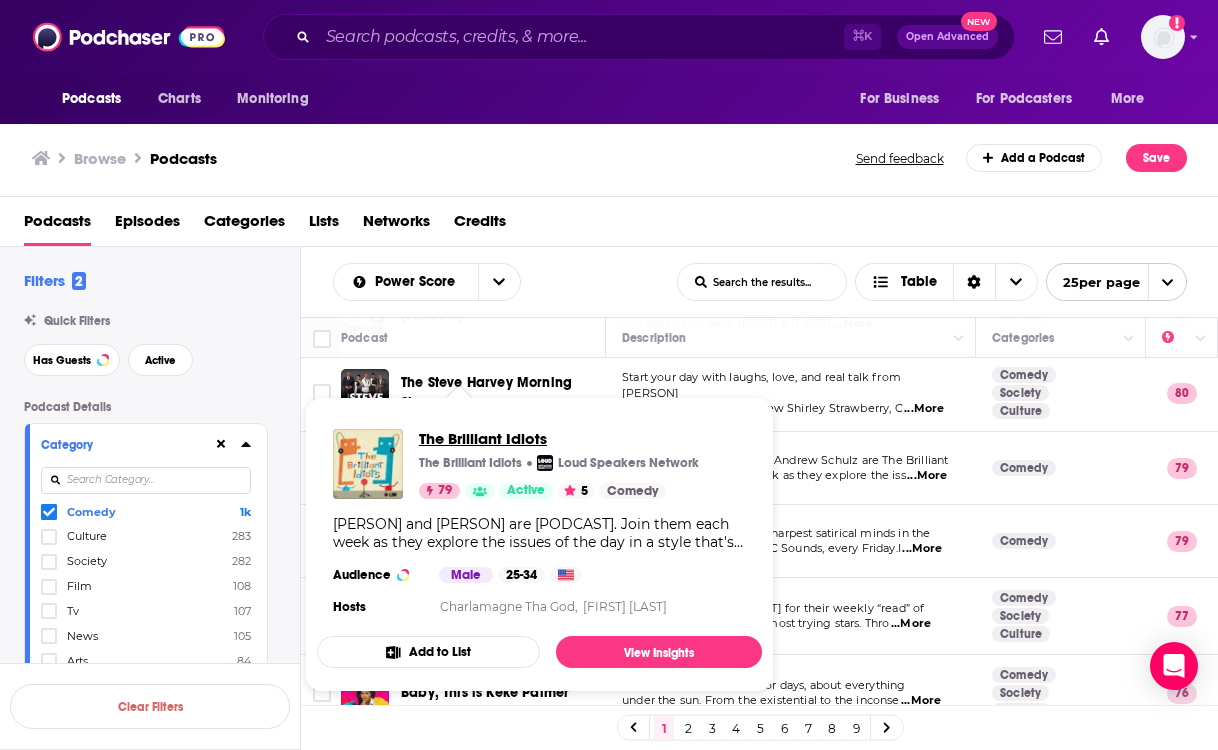 click on "The Brilliant Idiots" at bounding box center (559, 438) 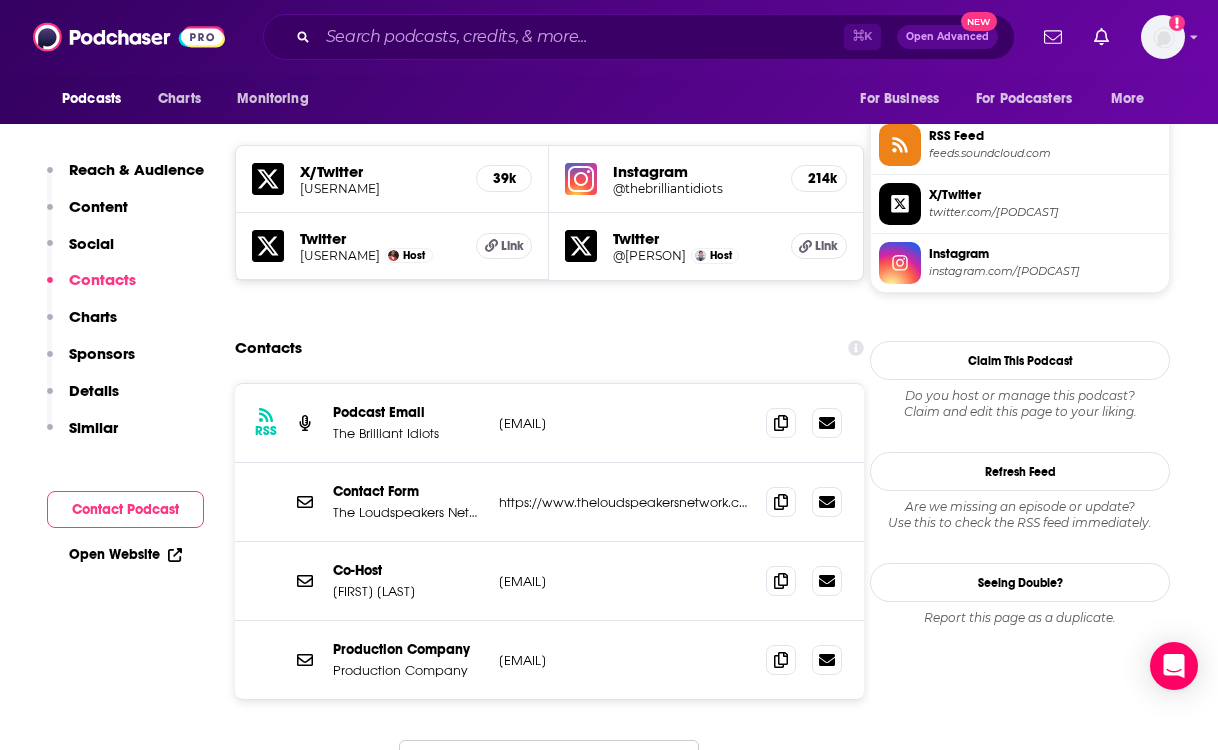 scroll, scrollTop: 1663, scrollLeft: 0, axis: vertical 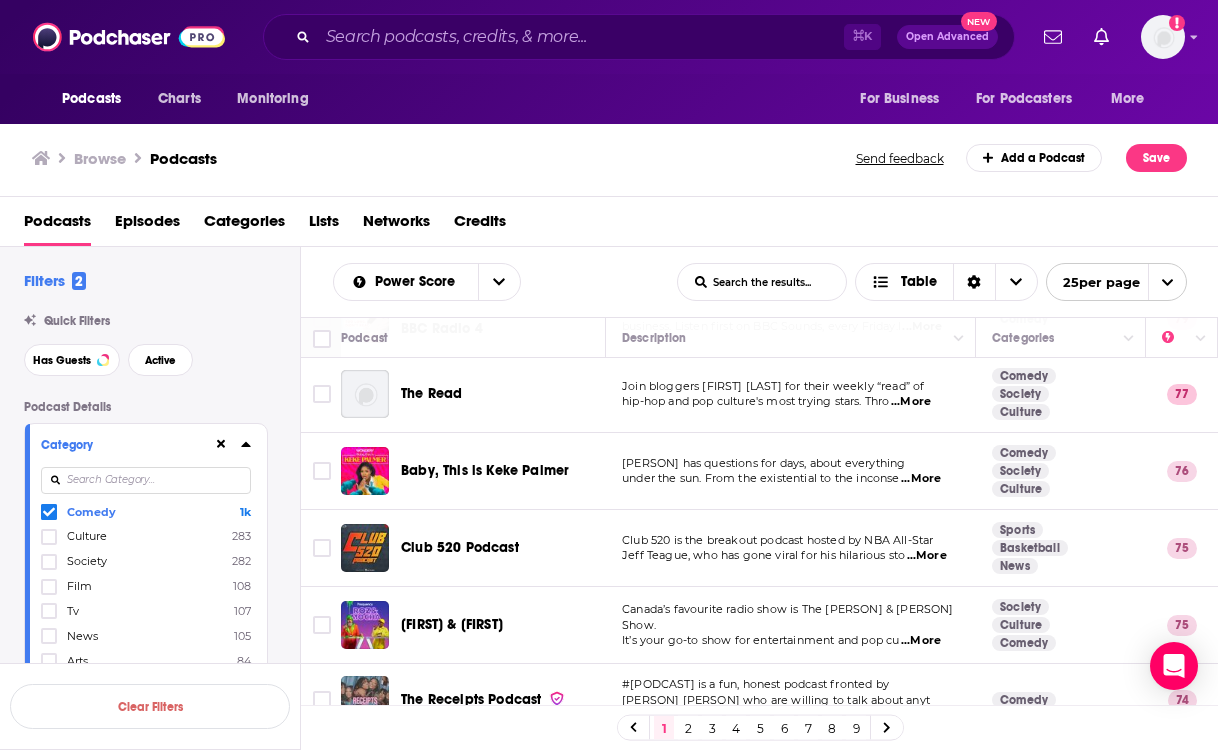 click on "The Breakfast Club
[HANDLE] [HANDLE] is a weekly podcast featuring best friends [FIRST] and [FIRST]. They try to give their full, unfilt ...More Comedy 86 1m-1.5m 163k-200k GB The Breakfast Club" at bounding box center [609, 375] 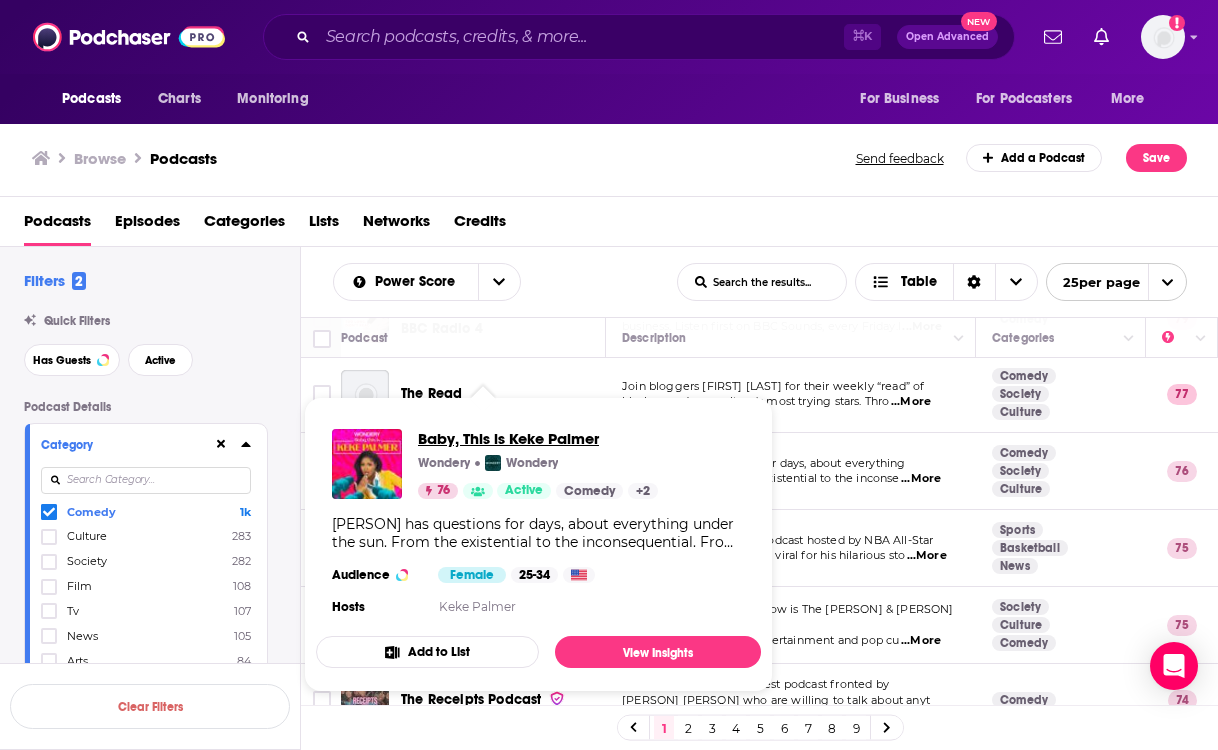 click on "Baby, This is Keke Palmer" at bounding box center (538, 438) 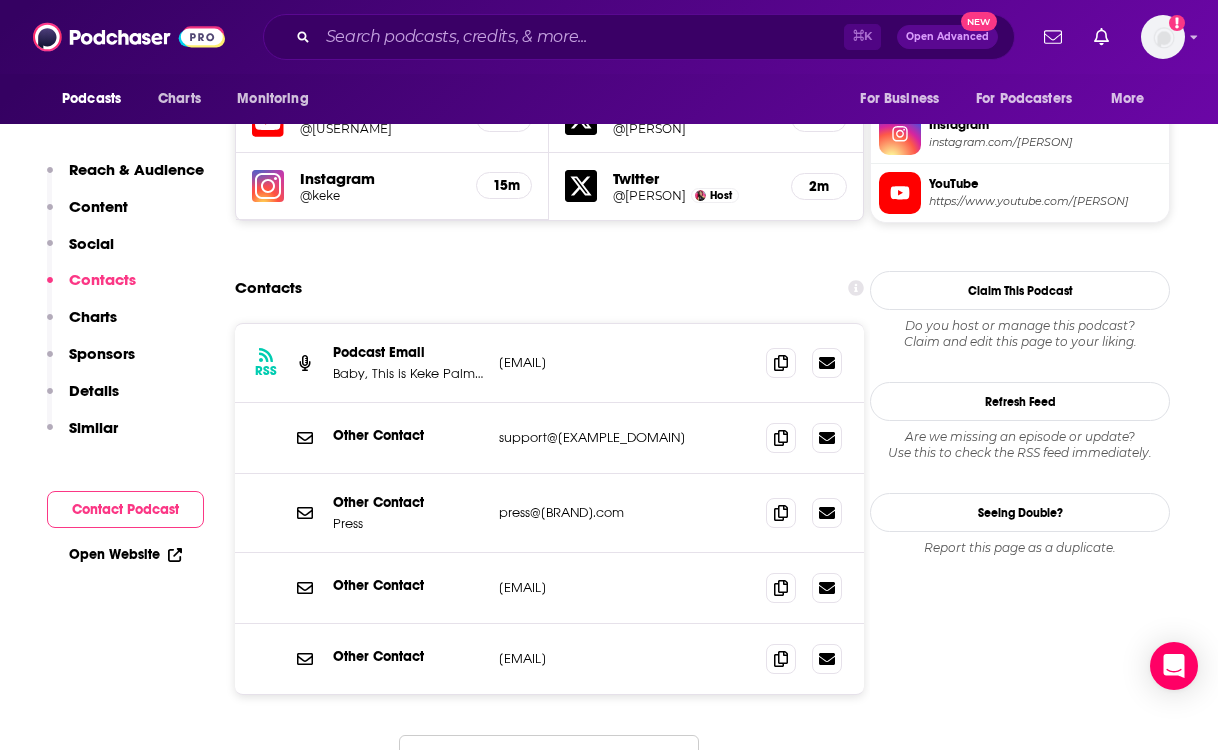 scroll, scrollTop: 1795, scrollLeft: 0, axis: vertical 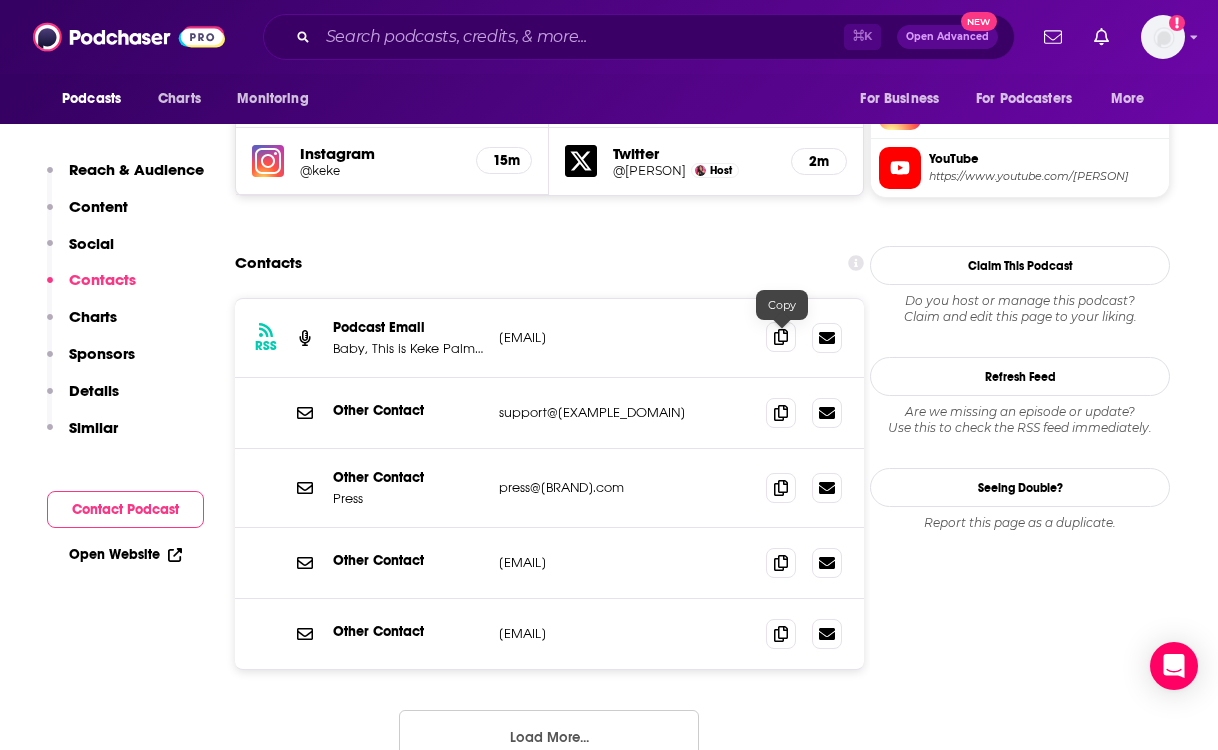 click 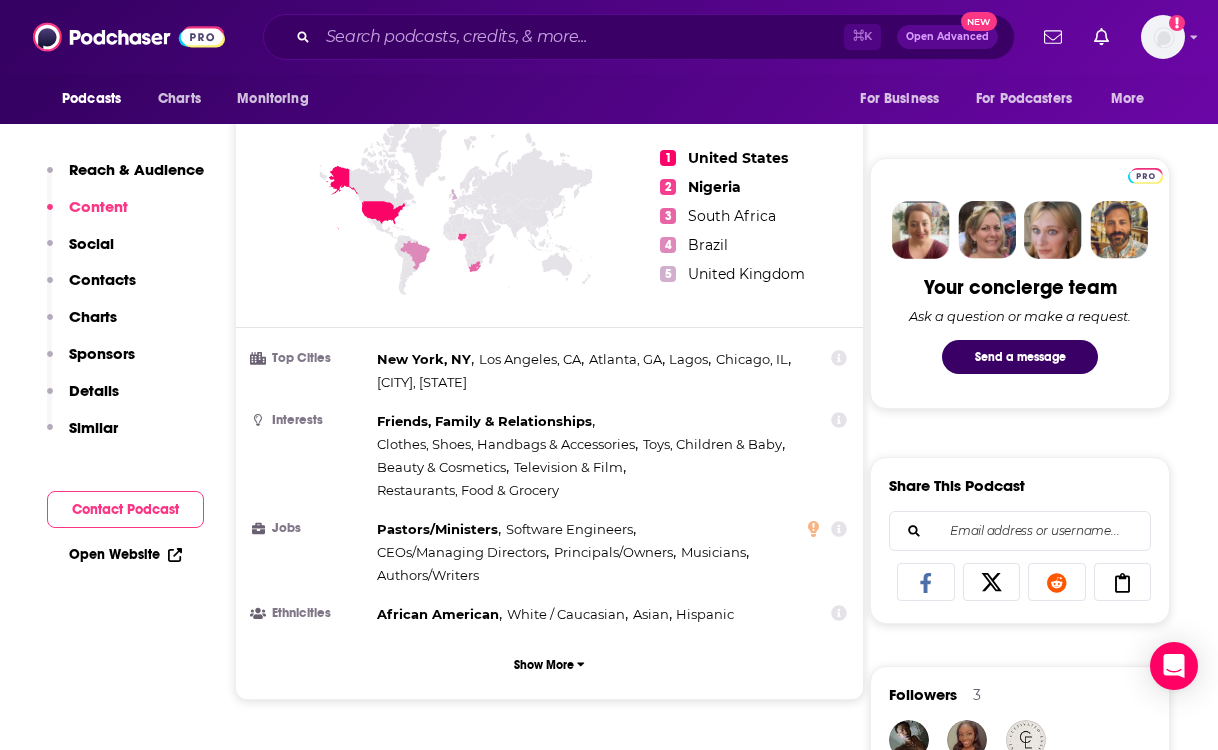 scroll, scrollTop: 870, scrollLeft: 0, axis: vertical 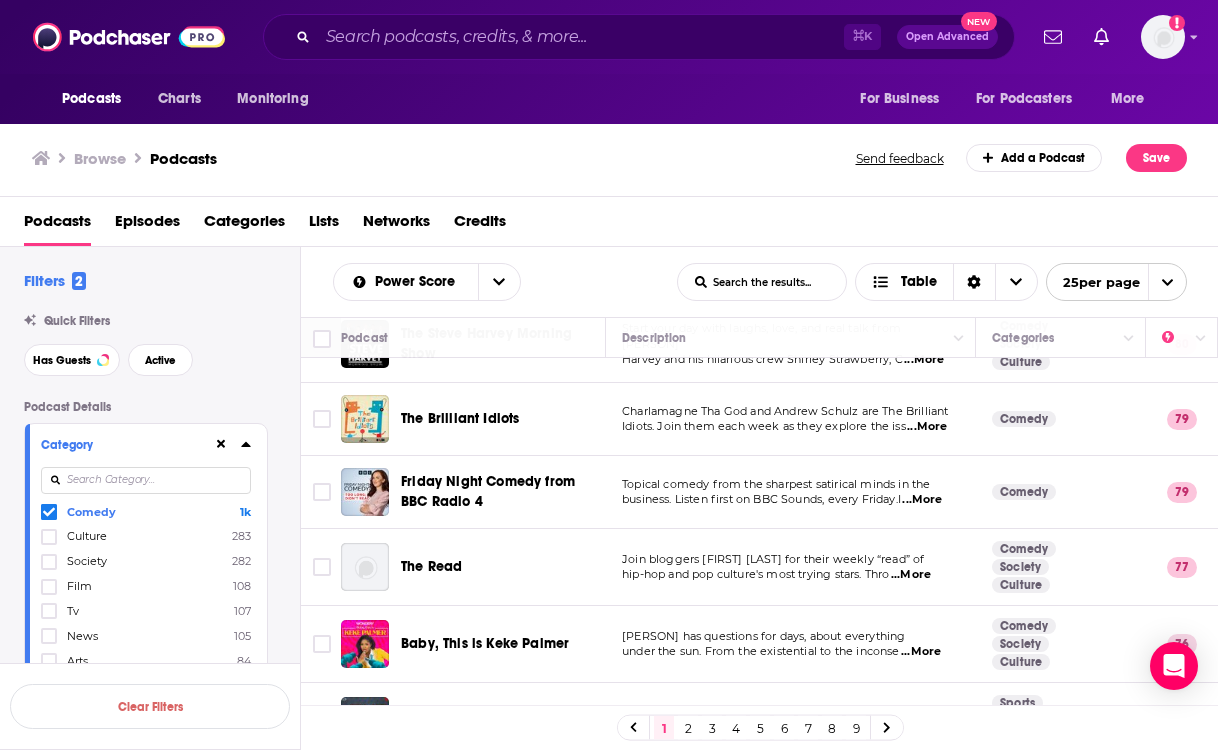 click on "Podcast" at bounding box center [473, 338] 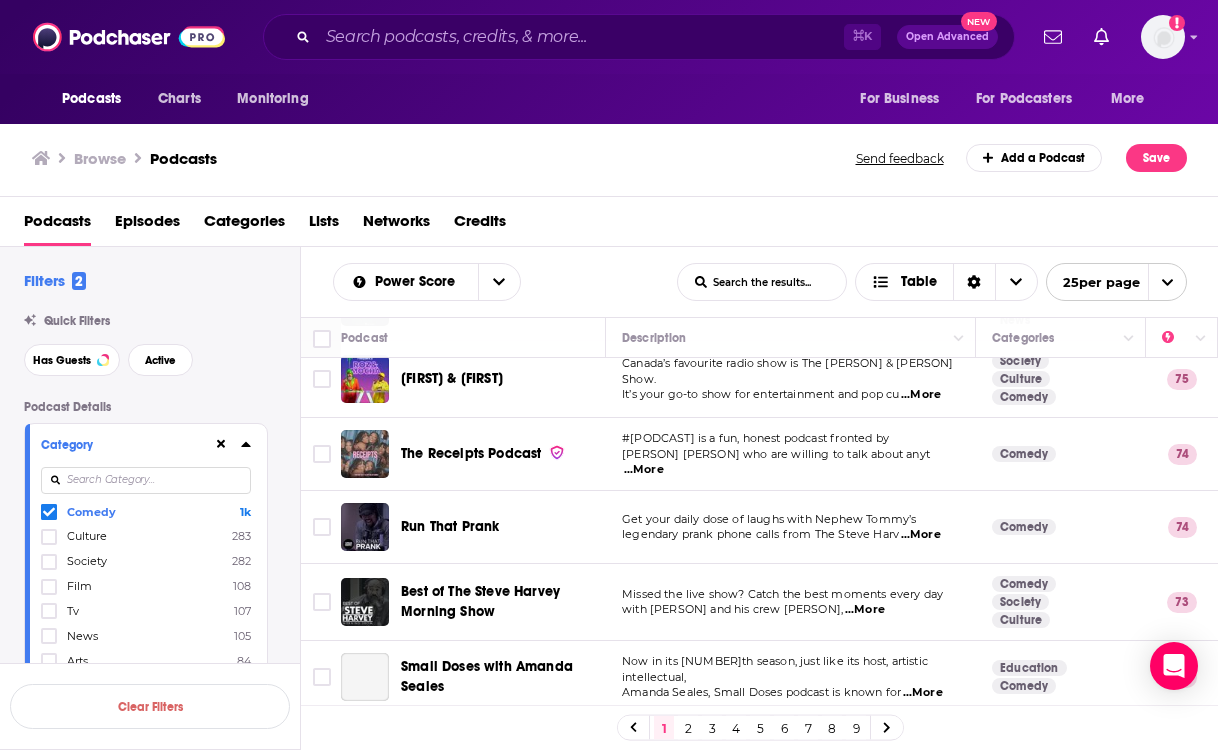 scroll, scrollTop: 789, scrollLeft: 0, axis: vertical 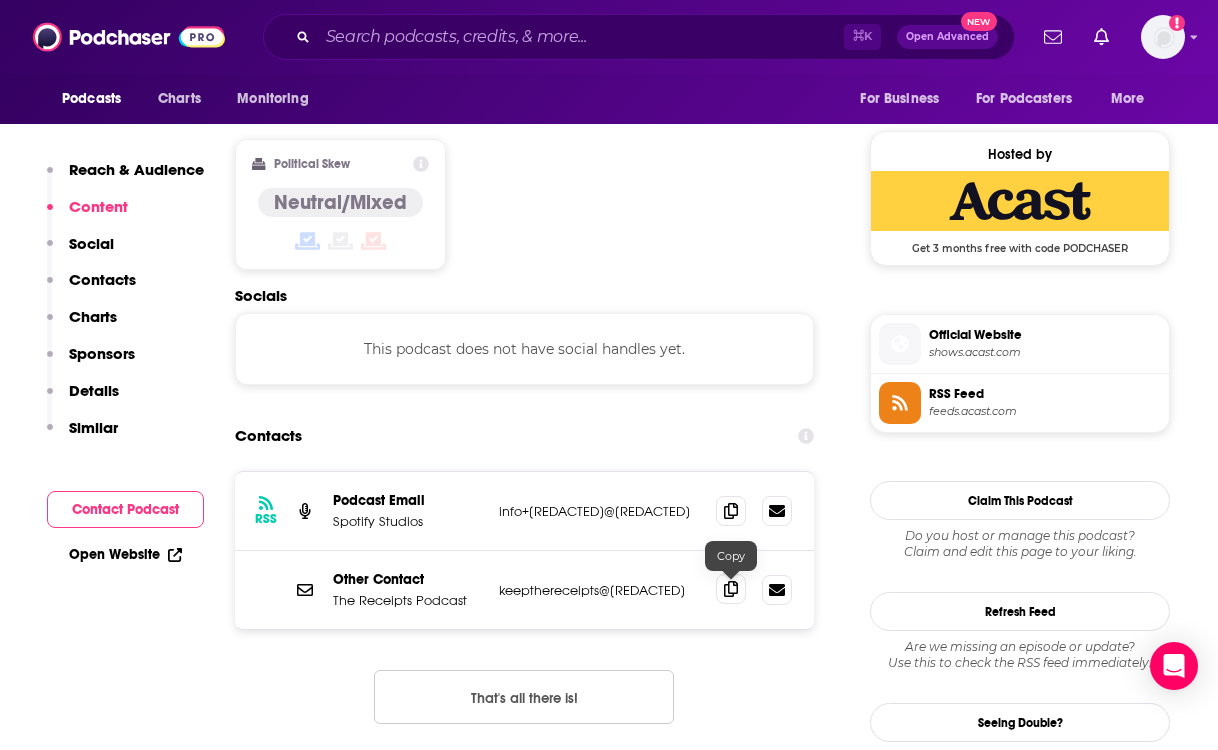 click at bounding box center (731, 589) 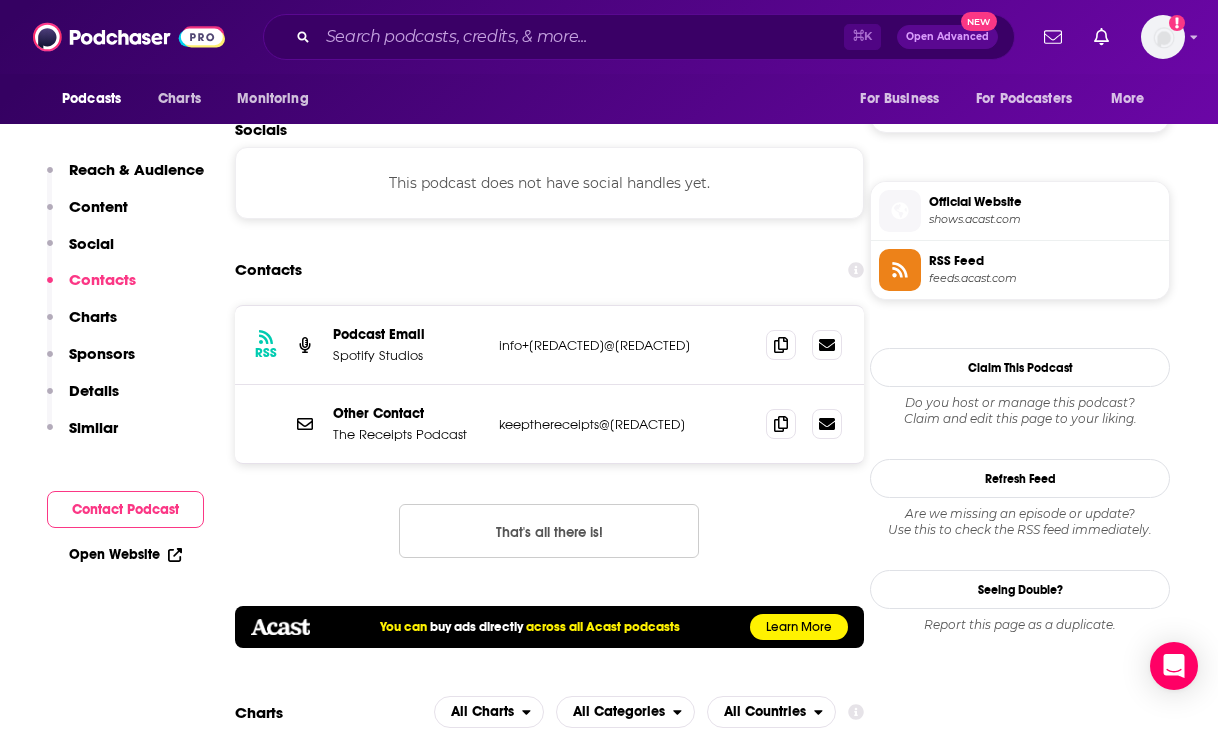 scroll, scrollTop: 1822, scrollLeft: 0, axis: vertical 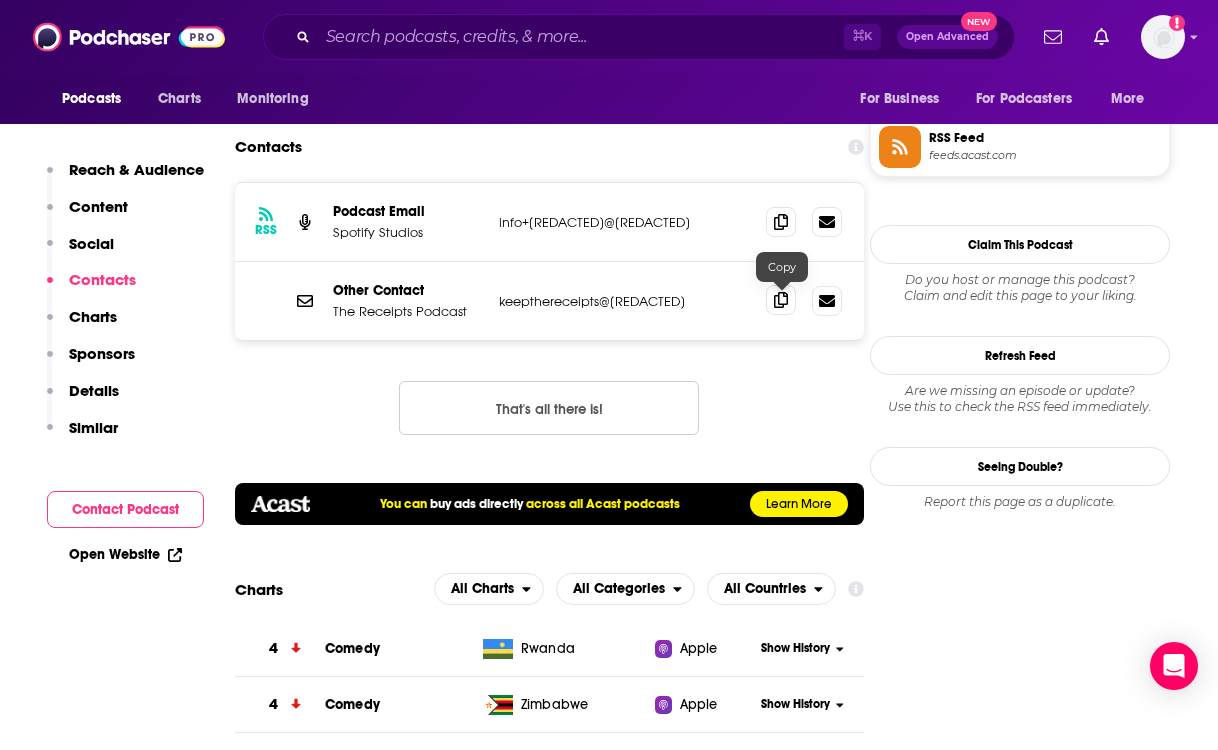 click at bounding box center (781, 300) 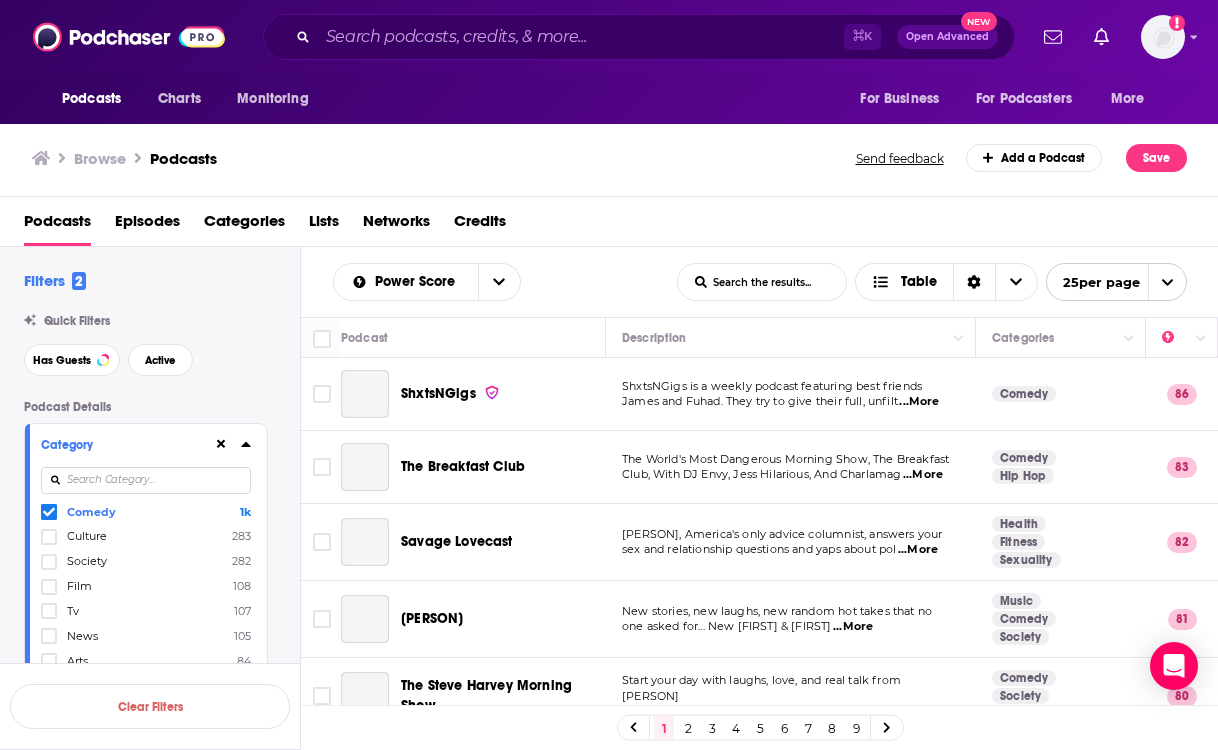 scroll, scrollTop: 0, scrollLeft: 0, axis: both 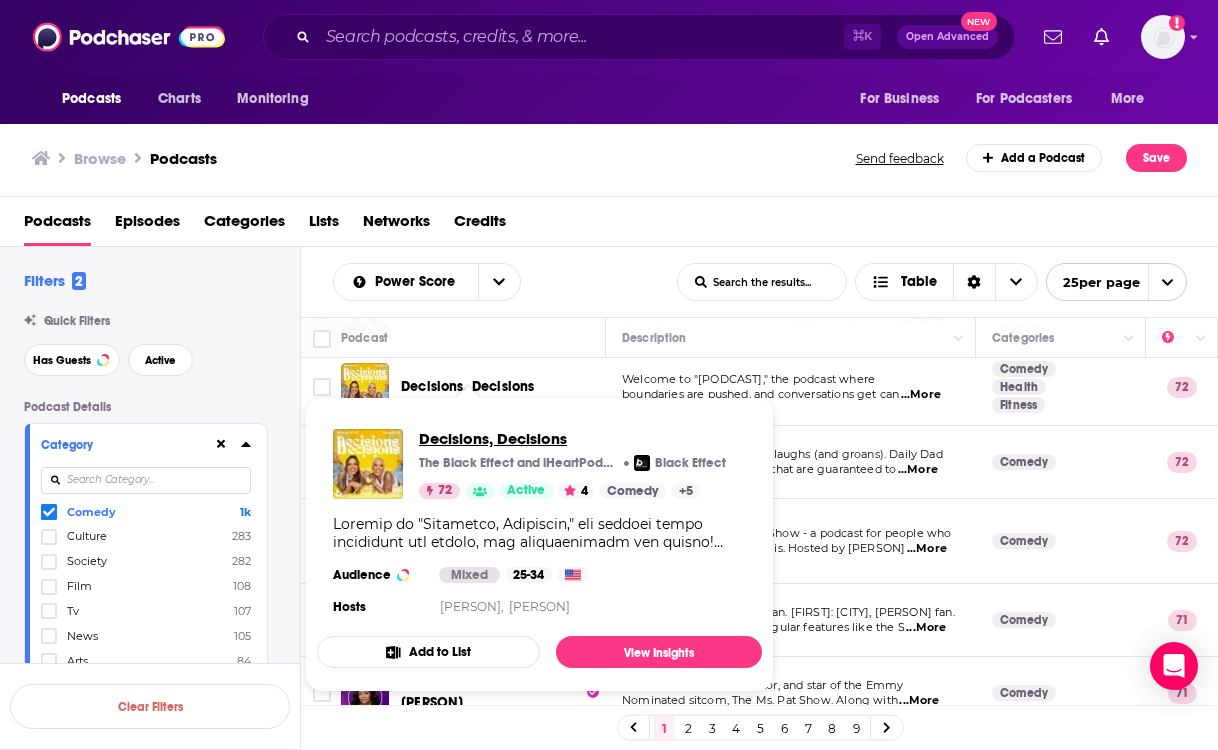 click on "Decisions, Decisions" at bounding box center [572, 438] 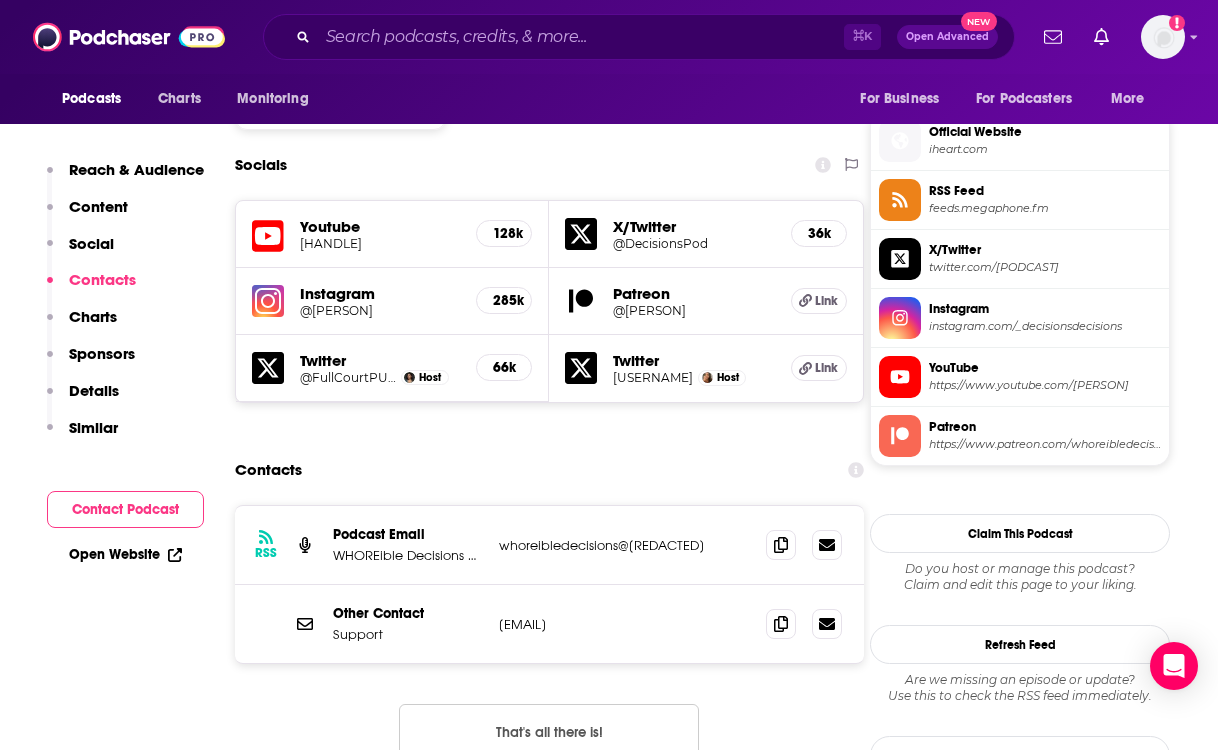 scroll, scrollTop: 1587, scrollLeft: 0, axis: vertical 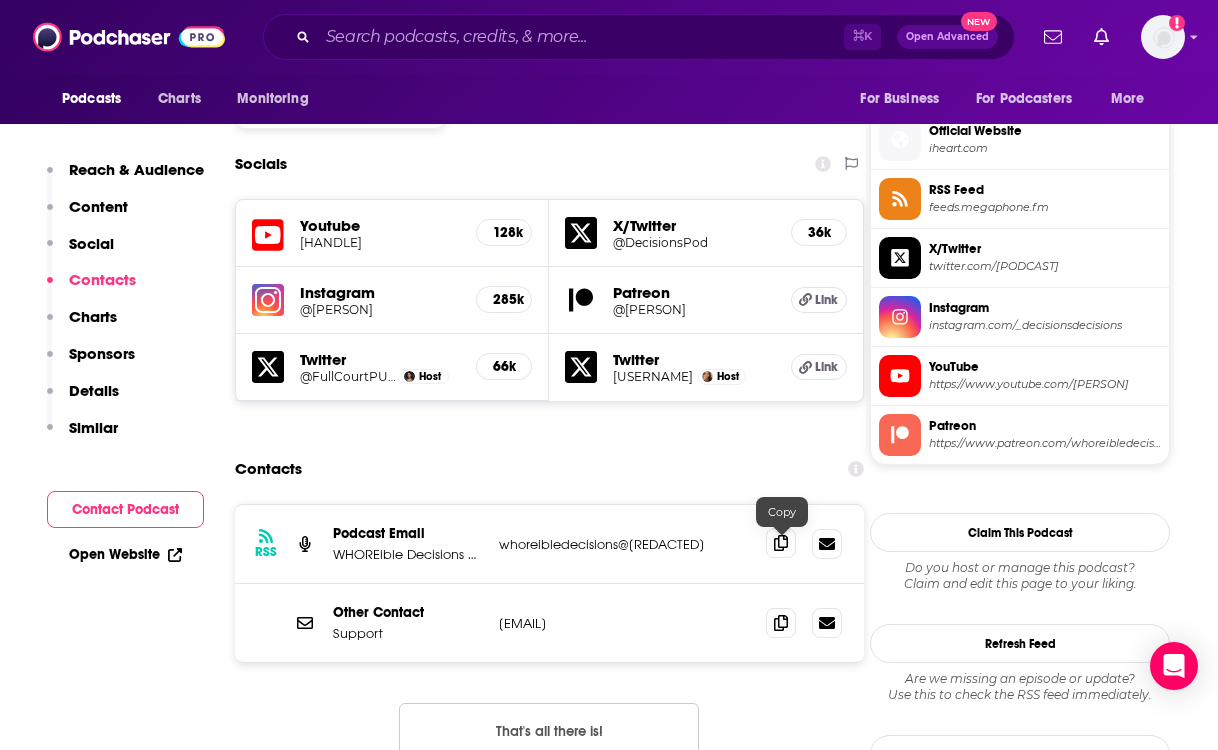 click at bounding box center (781, 543) 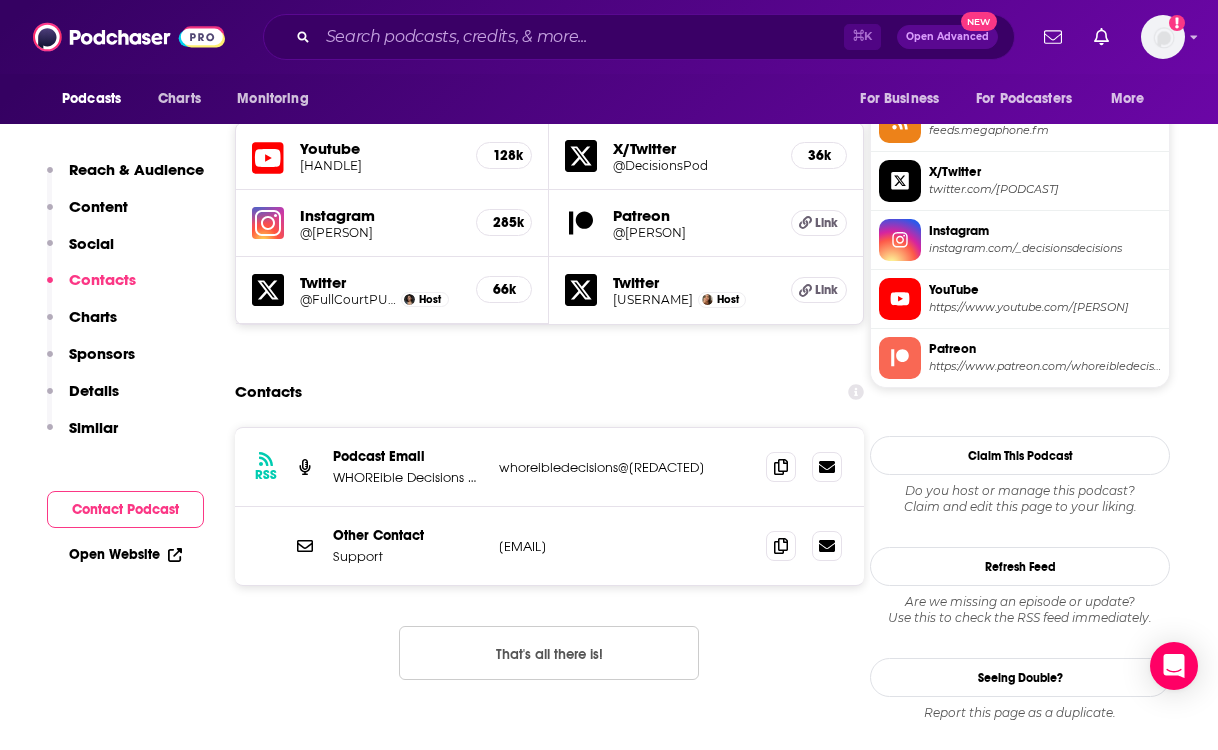 scroll, scrollTop: 1671, scrollLeft: 0, axis: vertical 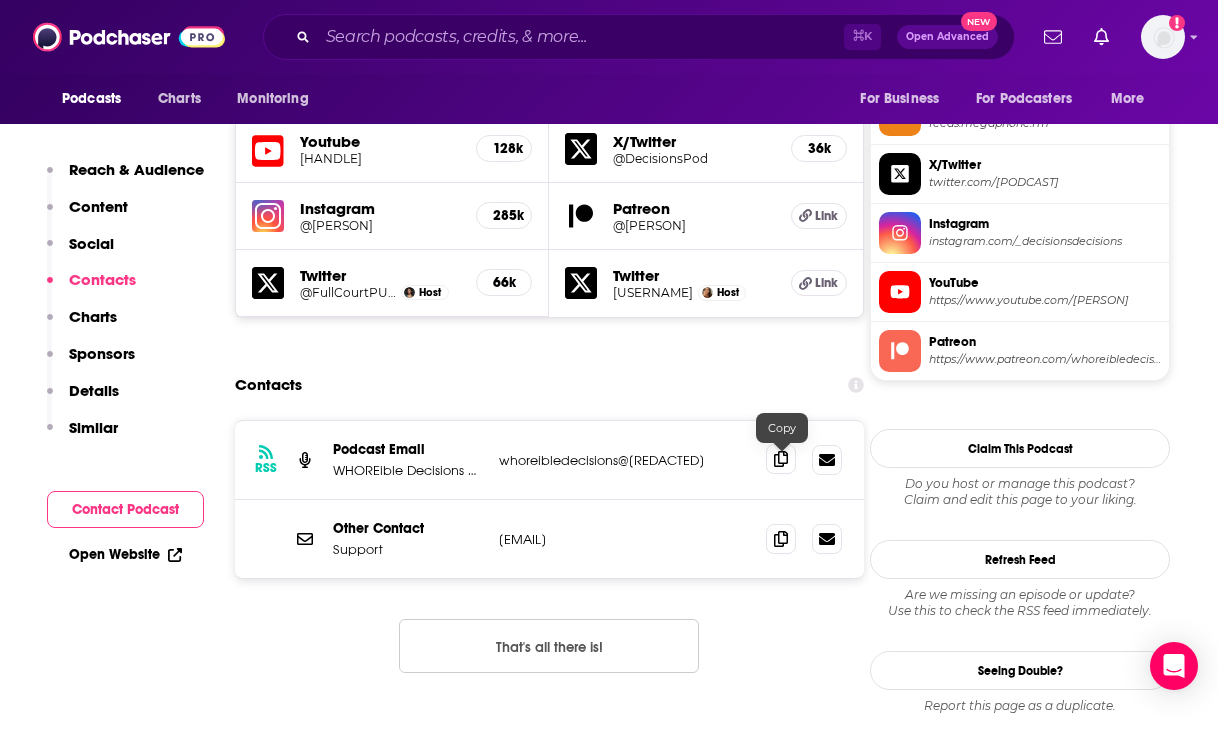 click 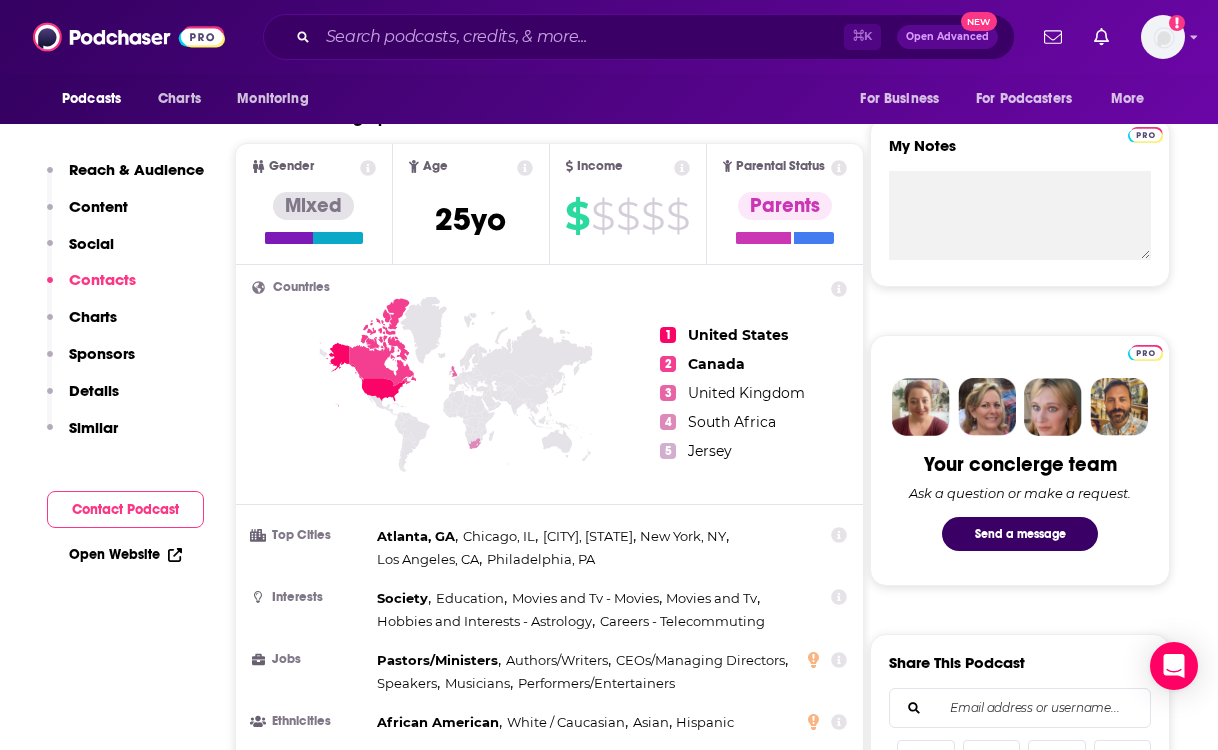 scroll, scrollTop: 0, scrollLeft: 0, axis: both 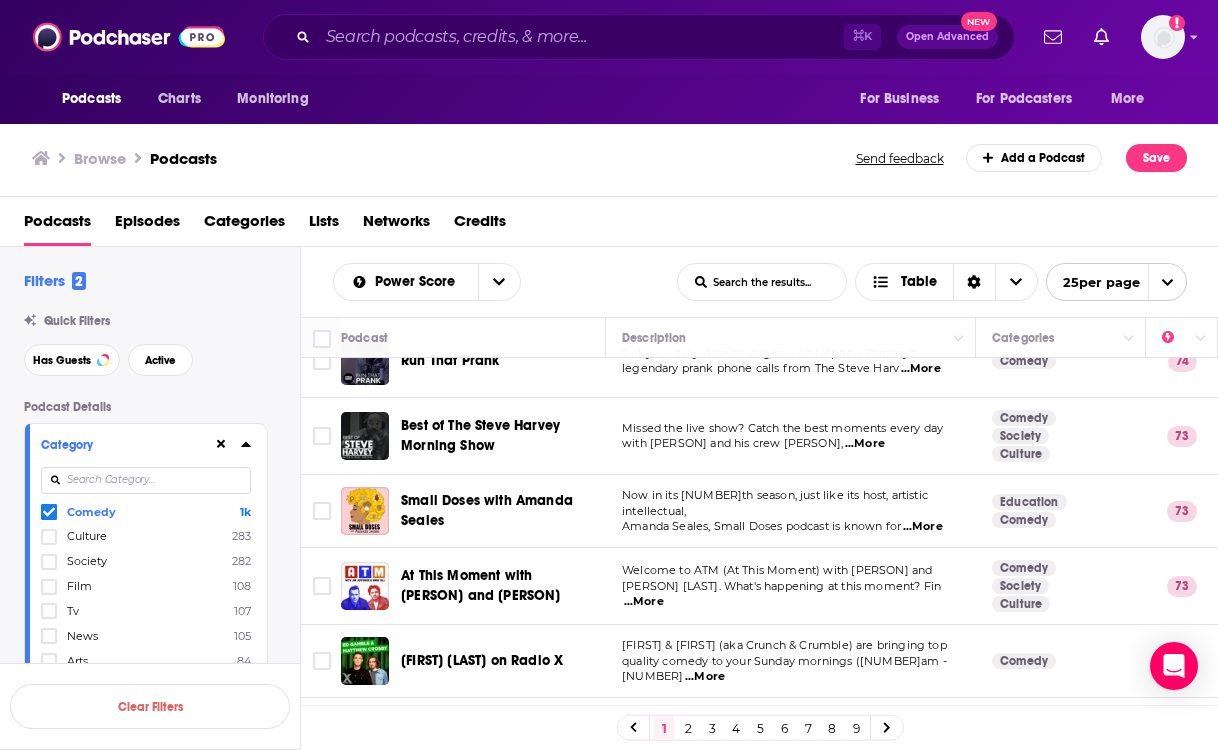 click on "Now in its [NUMBER]th season, just like its host, artistic intellectual," at bounding box center (775, 503) 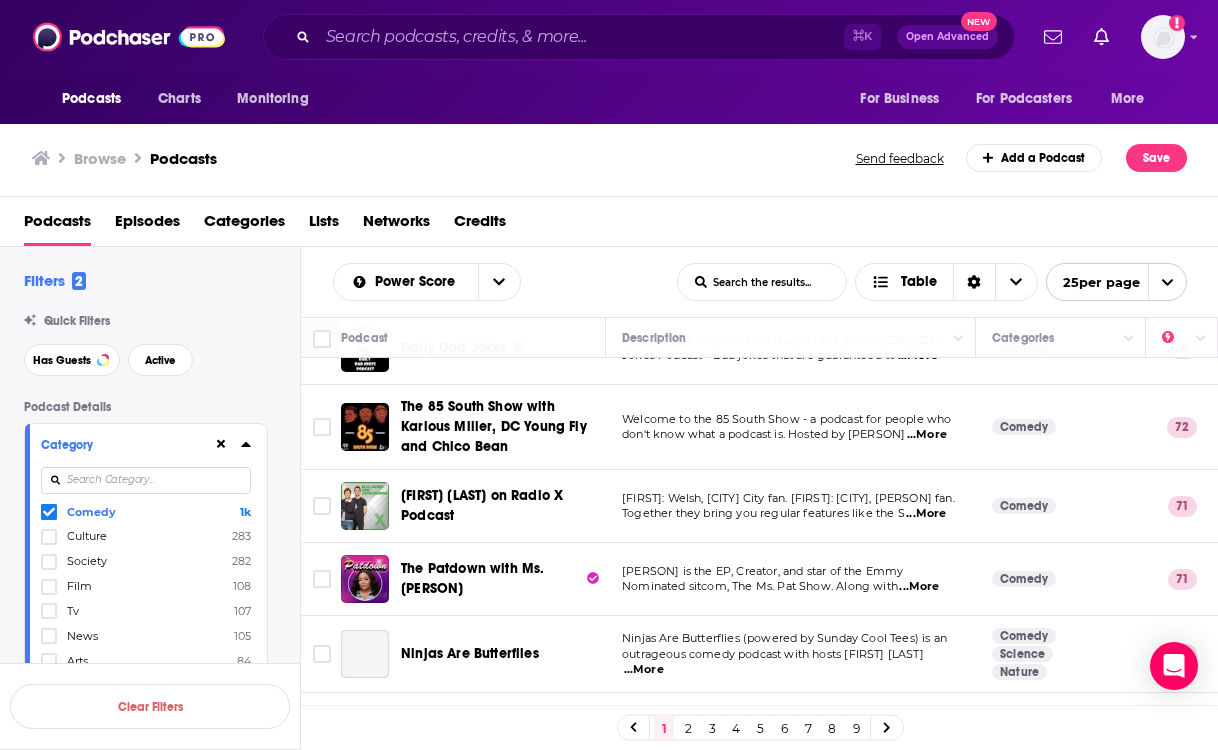 scroll, scrollTop: 1536, scrollLeft: 0, axis: vertical 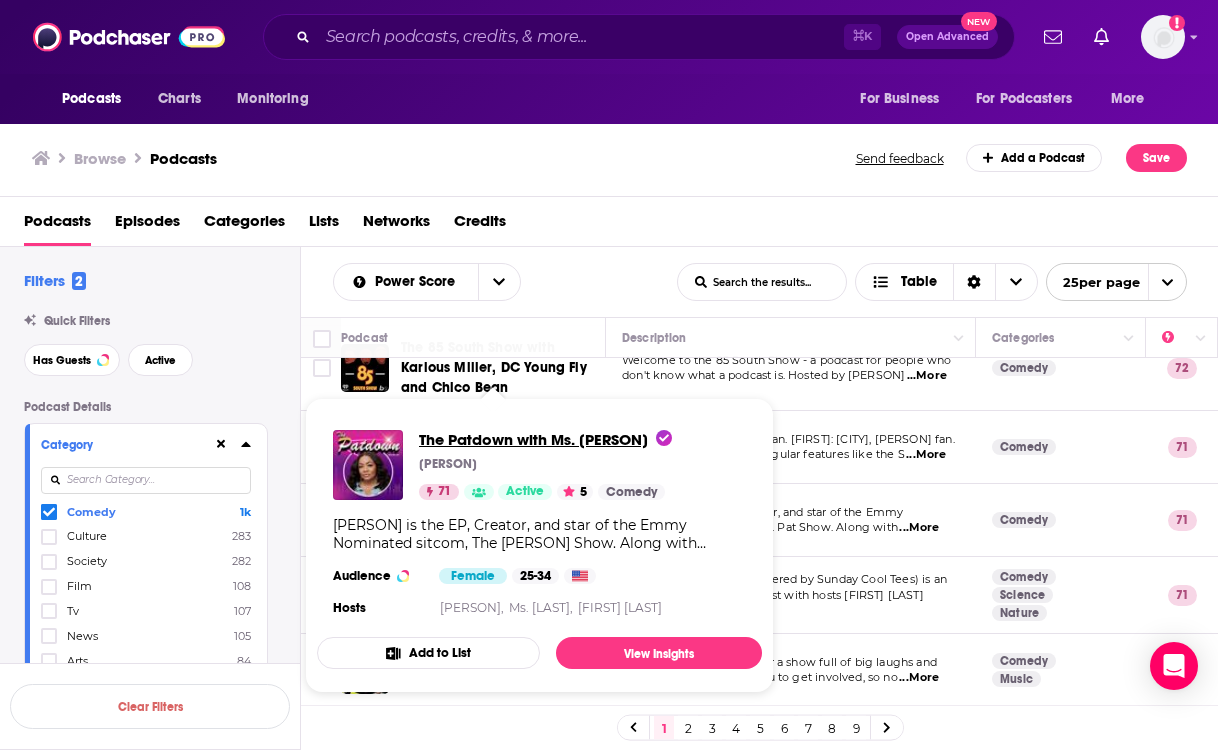 click on "The Patdown with Ms. [PERSON]" at bounding box center [545, 439] 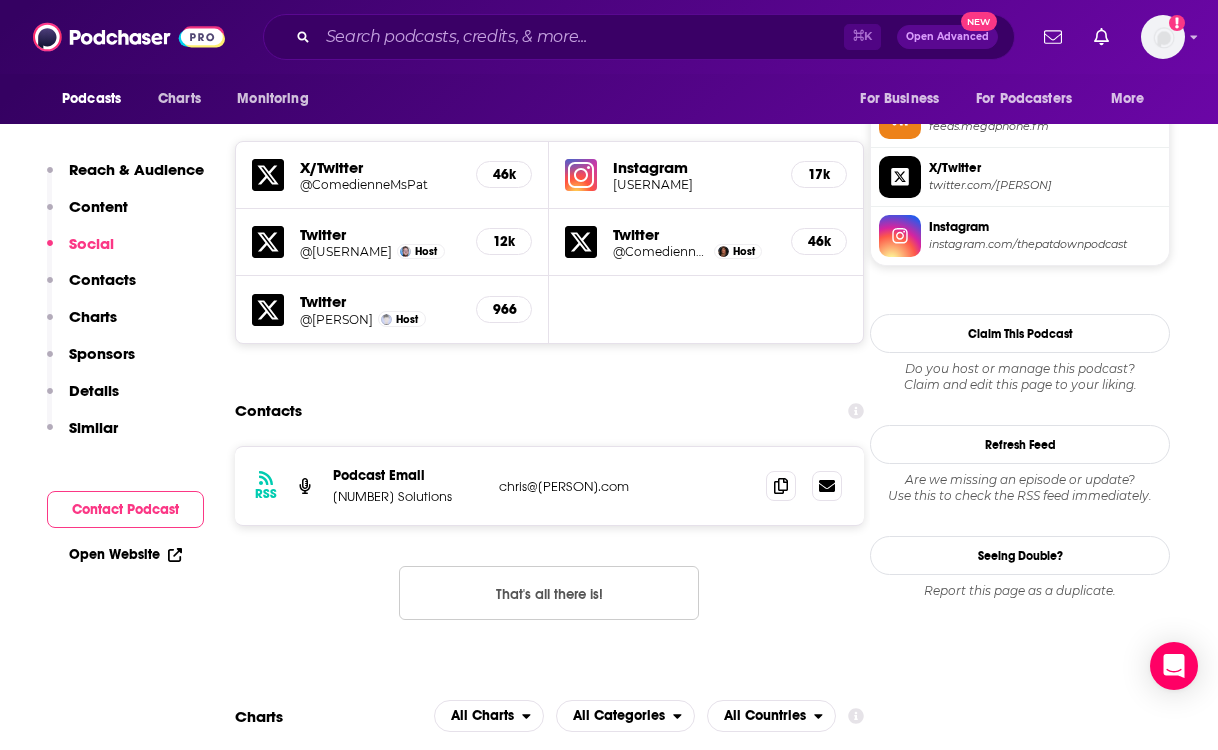scroll, scrollTop: 1706, scrollLeft: 0, axis: vertical 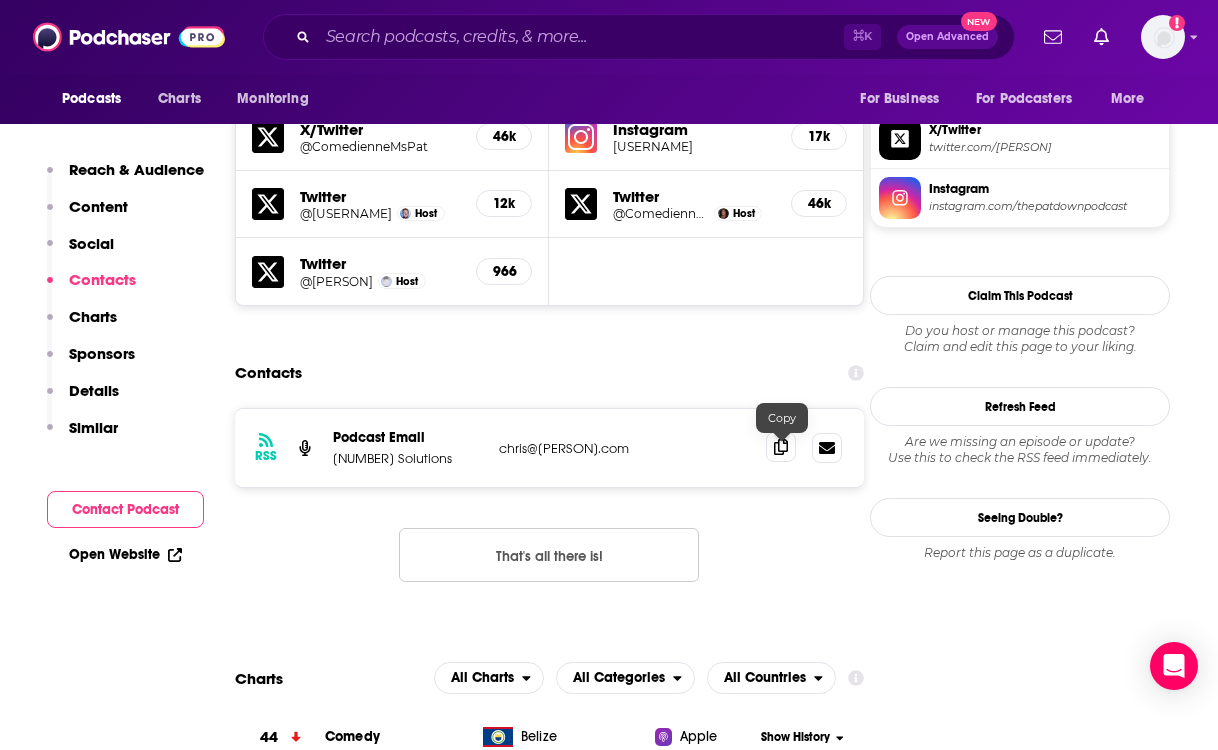 click 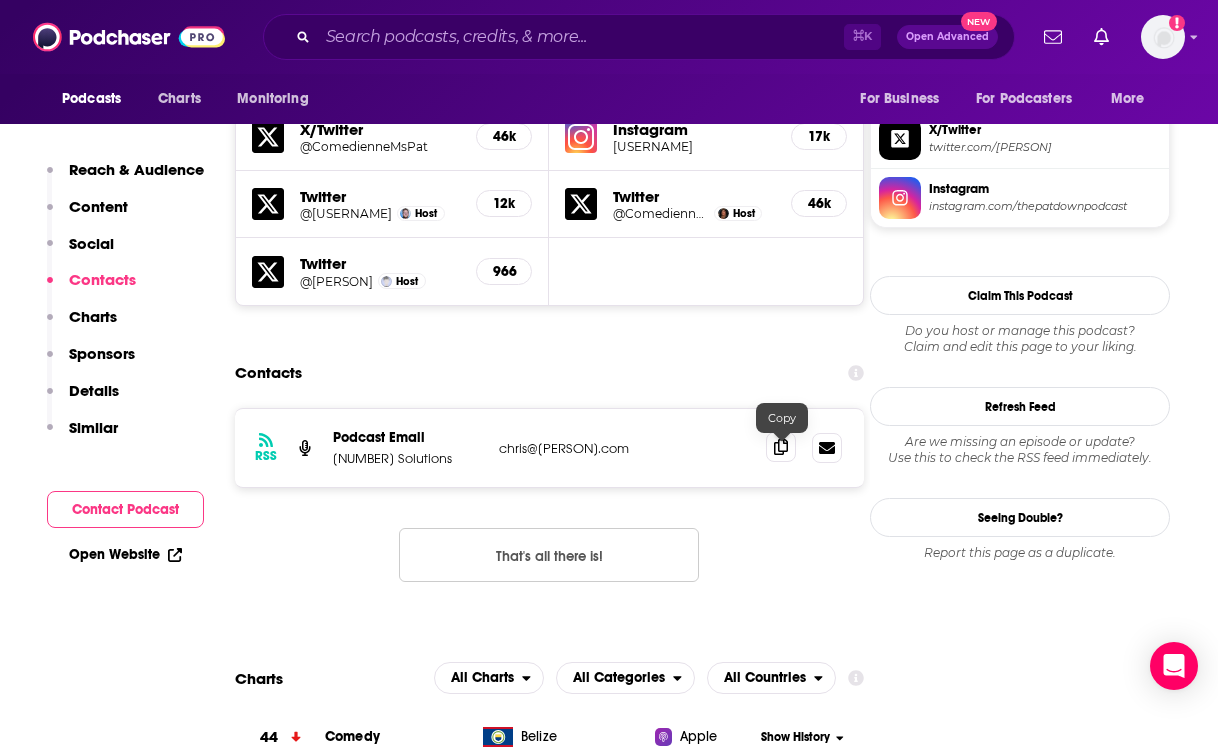 click 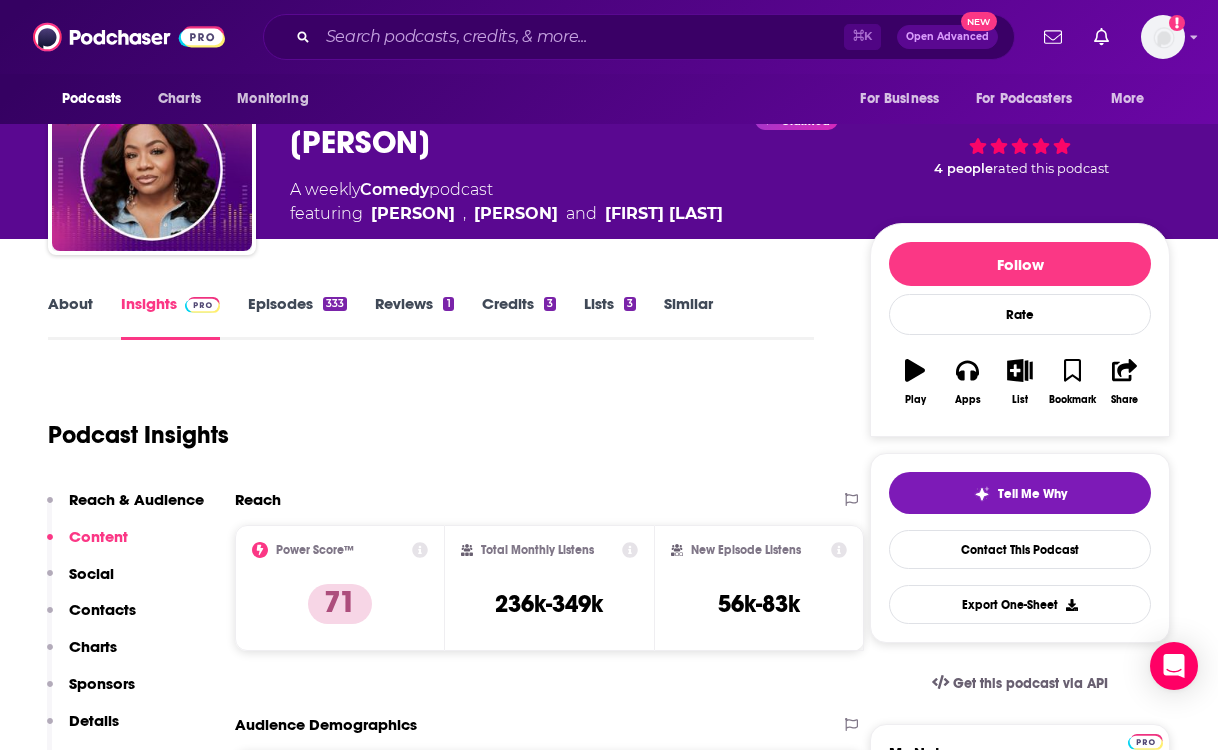 scroll, scrollTop: 0, scrollLeft: 0, axis: both 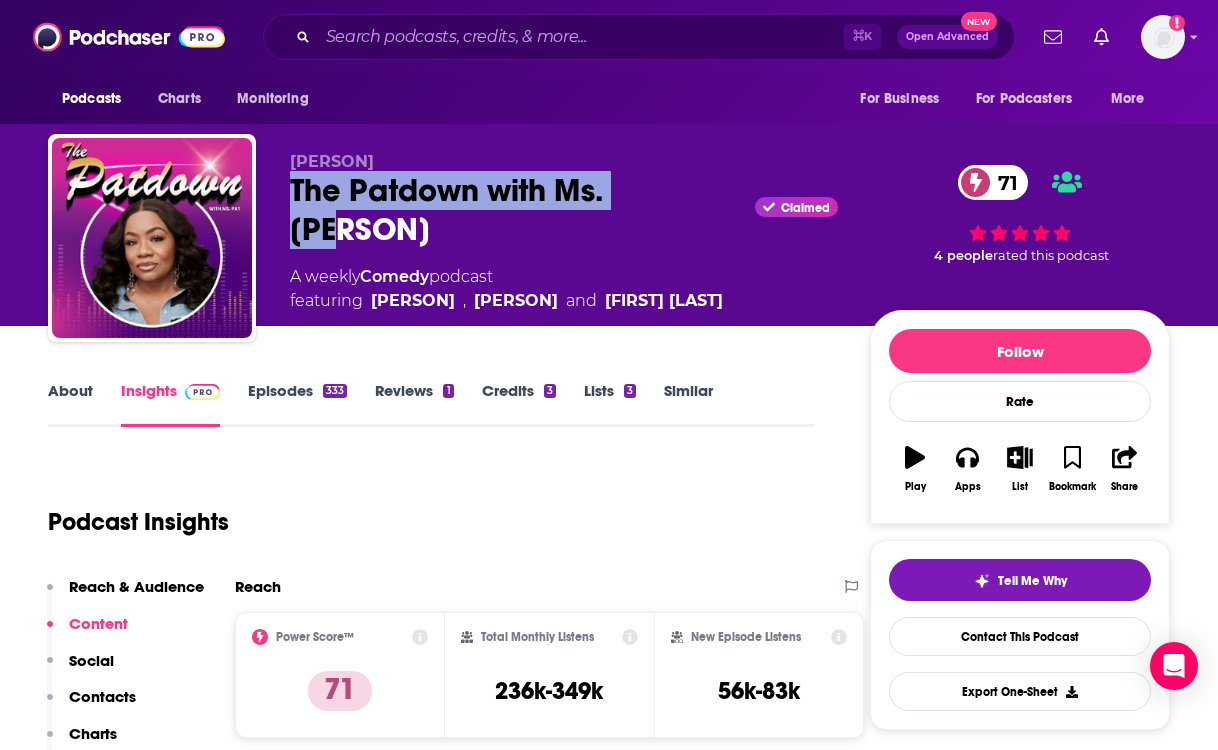 drag, startPoint x: 664, startPoint y: 188, endPoint x: 292, endPoint y: 187, distance: 372.00134 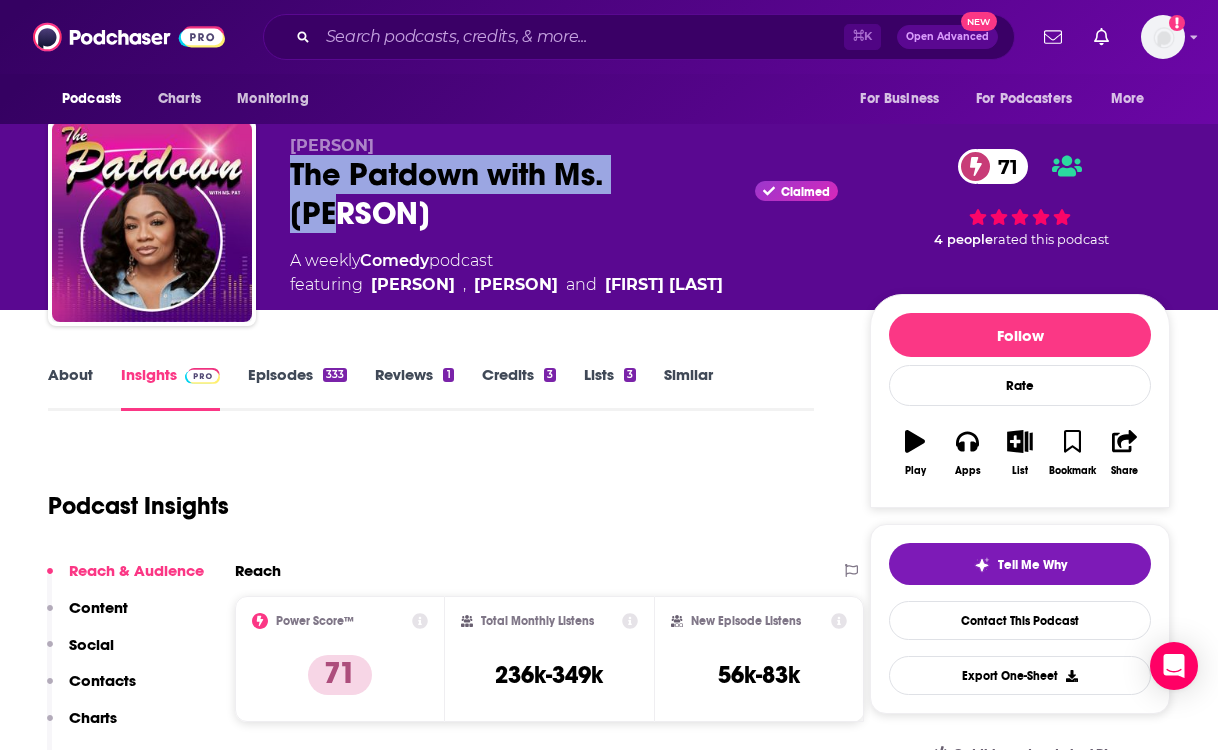 scroll, scrollTop: 1, scrollLeft: 0, axis: vertical 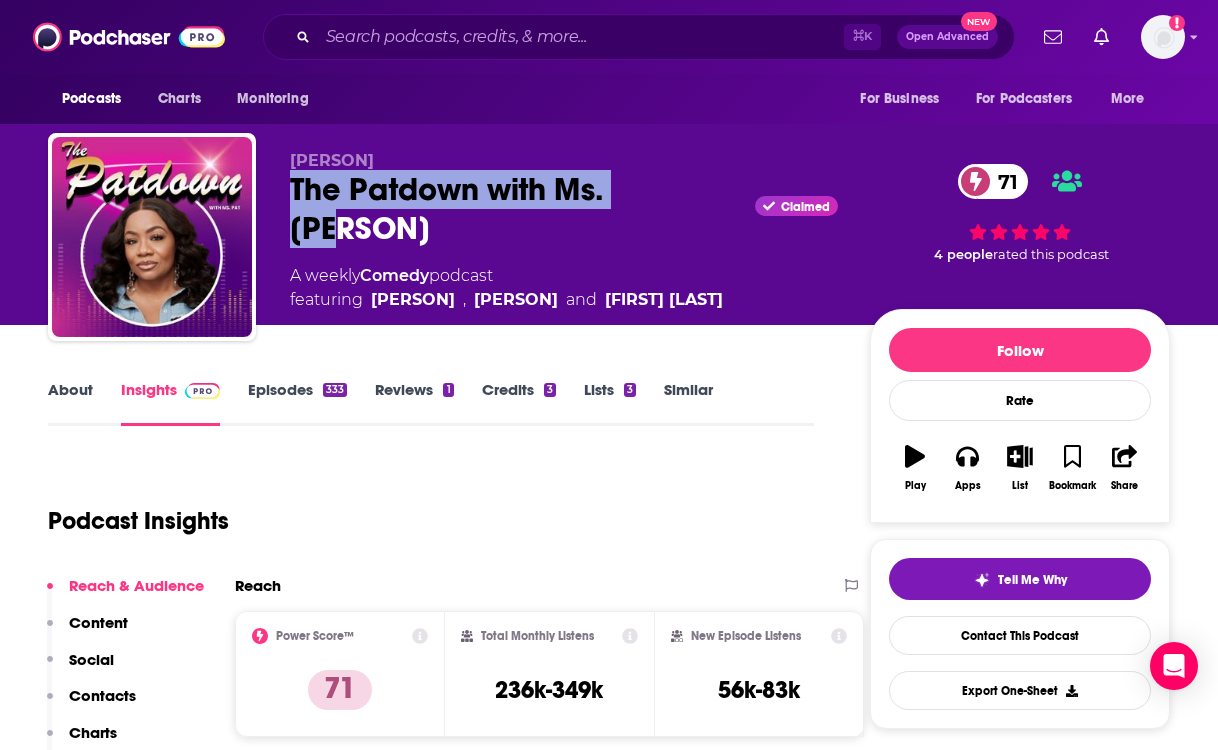 click on "Episodes 333" at bounding box center (297, 403) 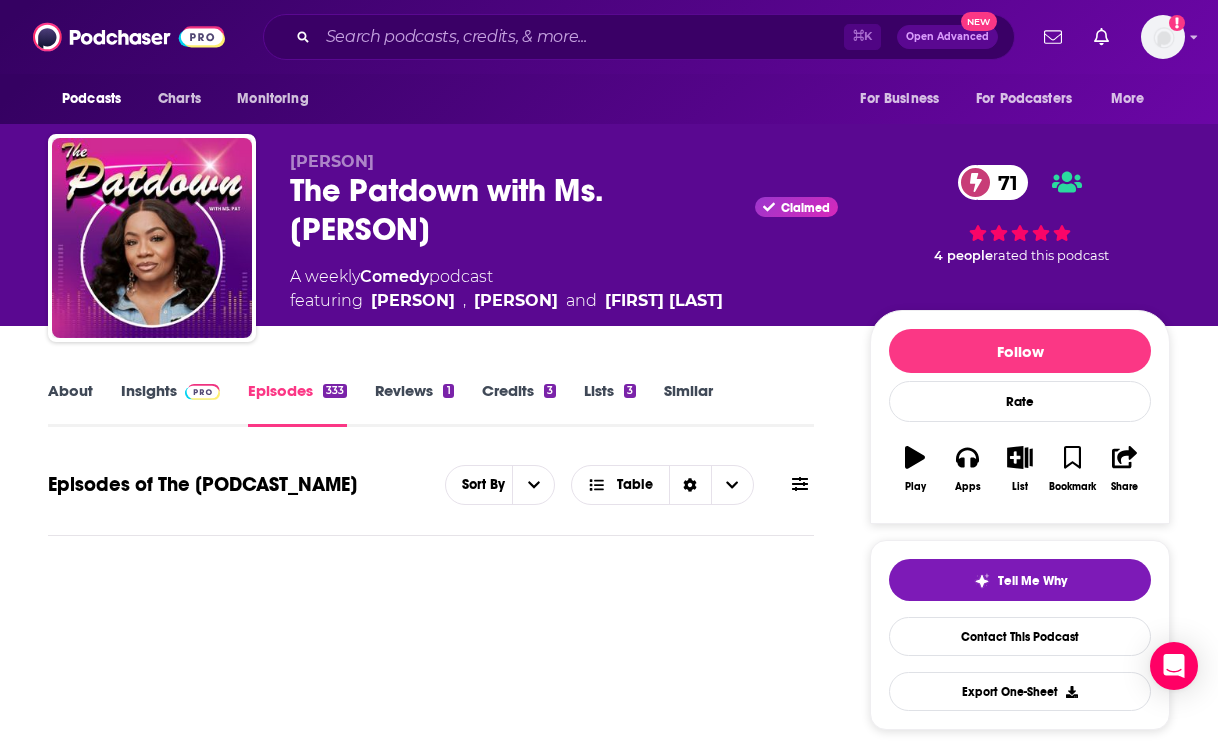 scroll, scrollTop: 293, scrollLeft: 0, axis: vertical 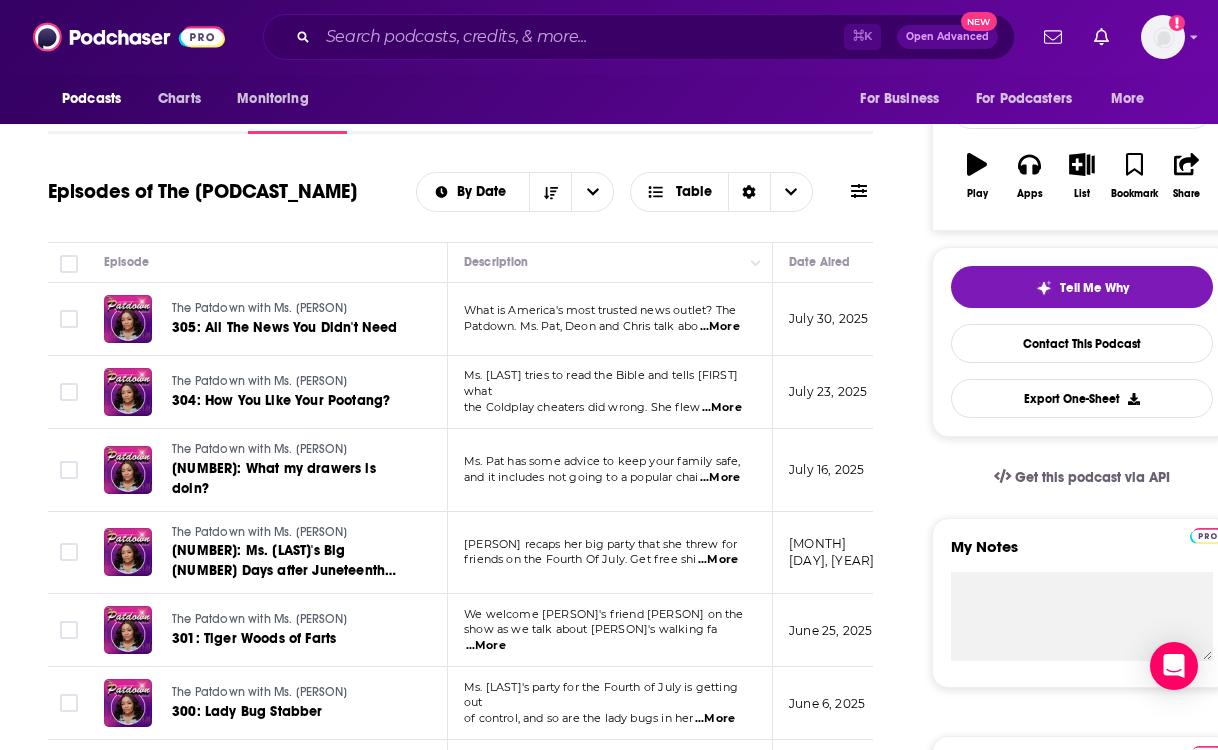 click on "...More" at bounding box center [720, 327] 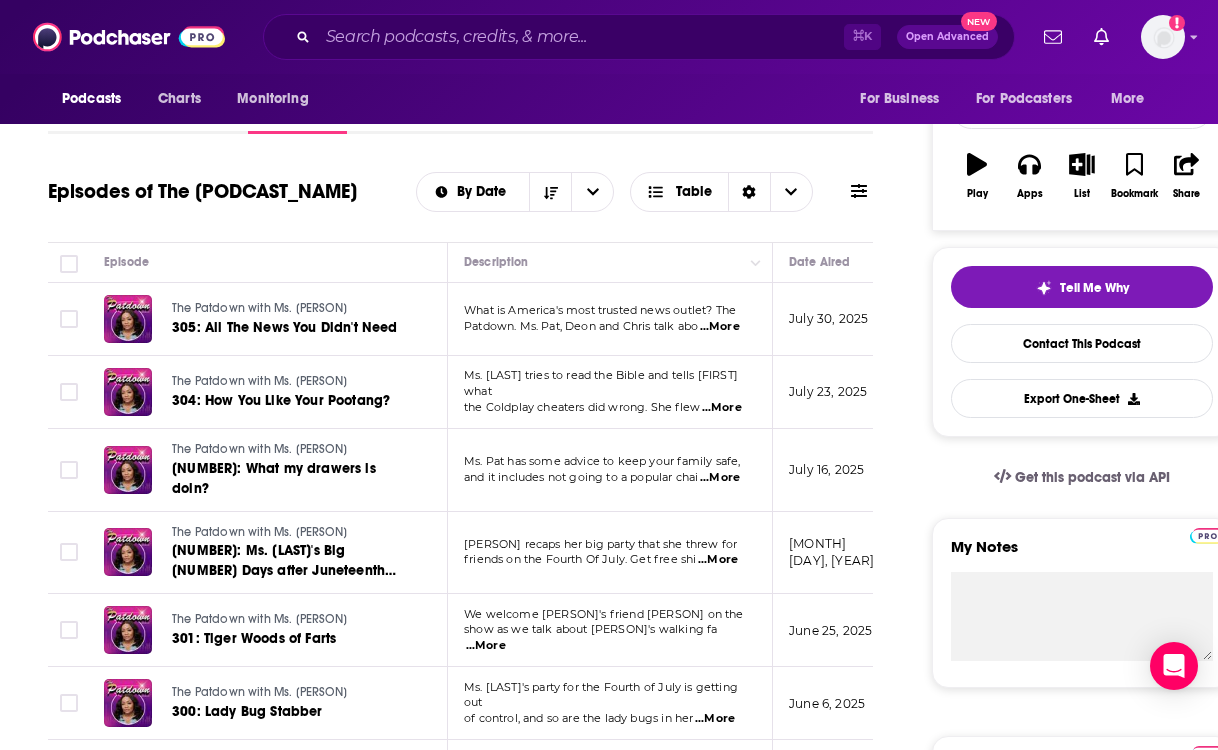 click on "friends on the Fourth Of July. Get free shi" at bounding box center (580, 559) 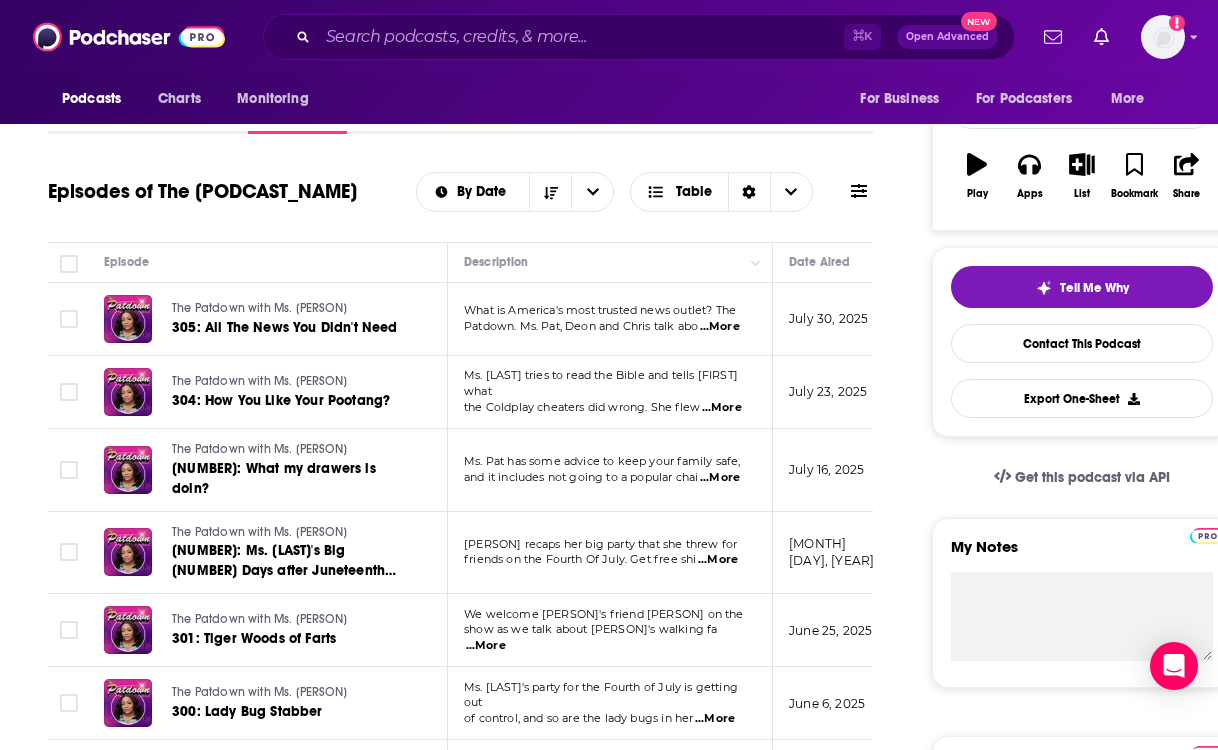 click on "...More" at bounding box center (720, 478) 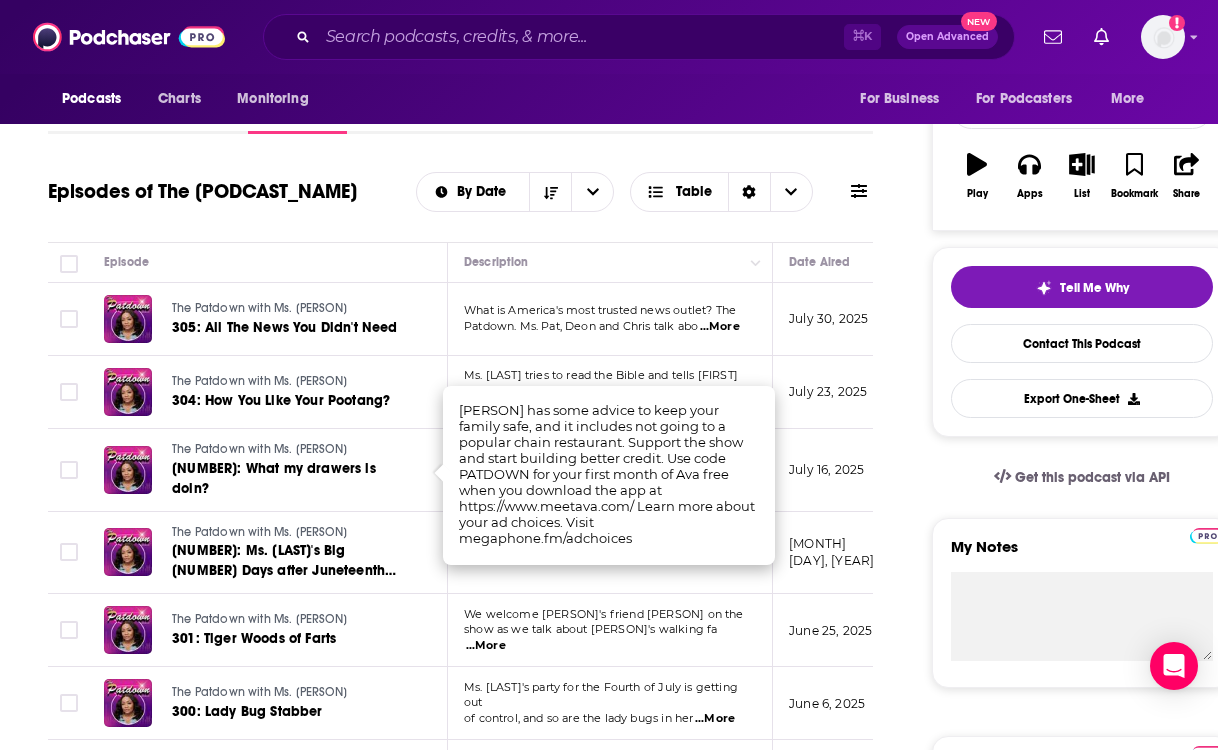 click on "Ms. [PERSON] tries to read the Bible and tells [PERSON] what the [BRAND] cheaters did wrong. She flew ...More" at bounding box center [610, 392] 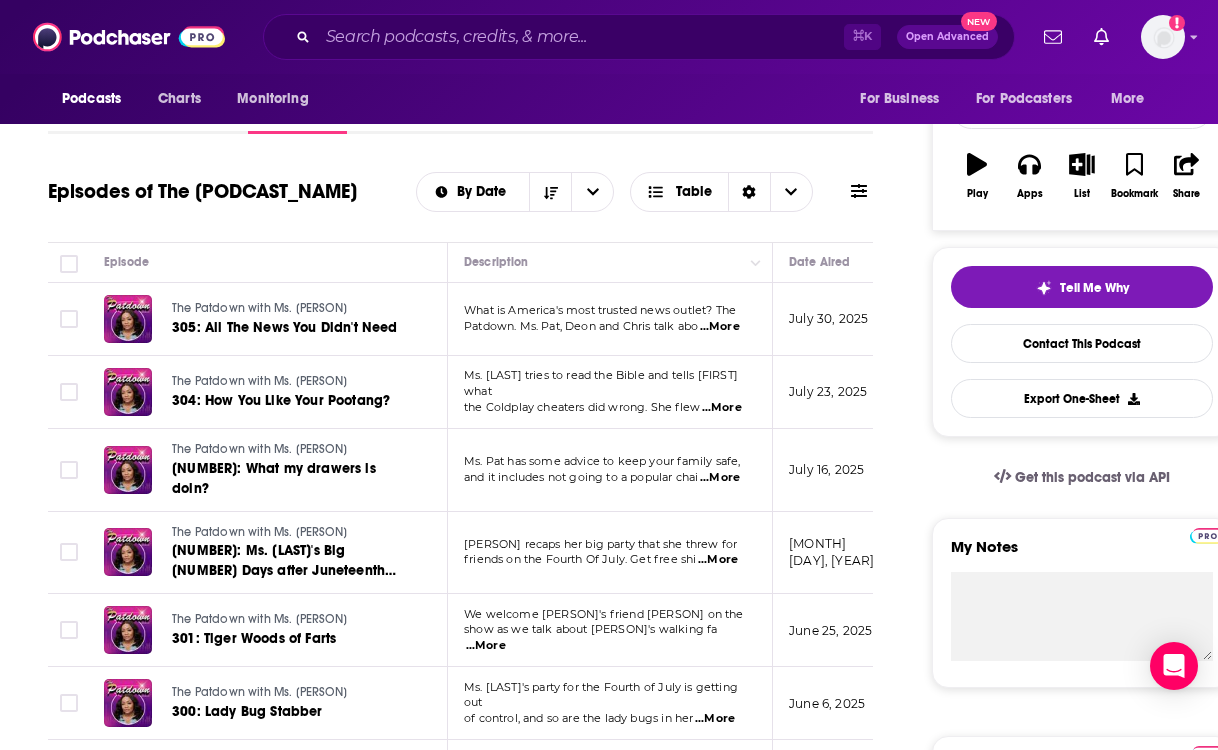 click on "...More" at bounding box center [722, 408] 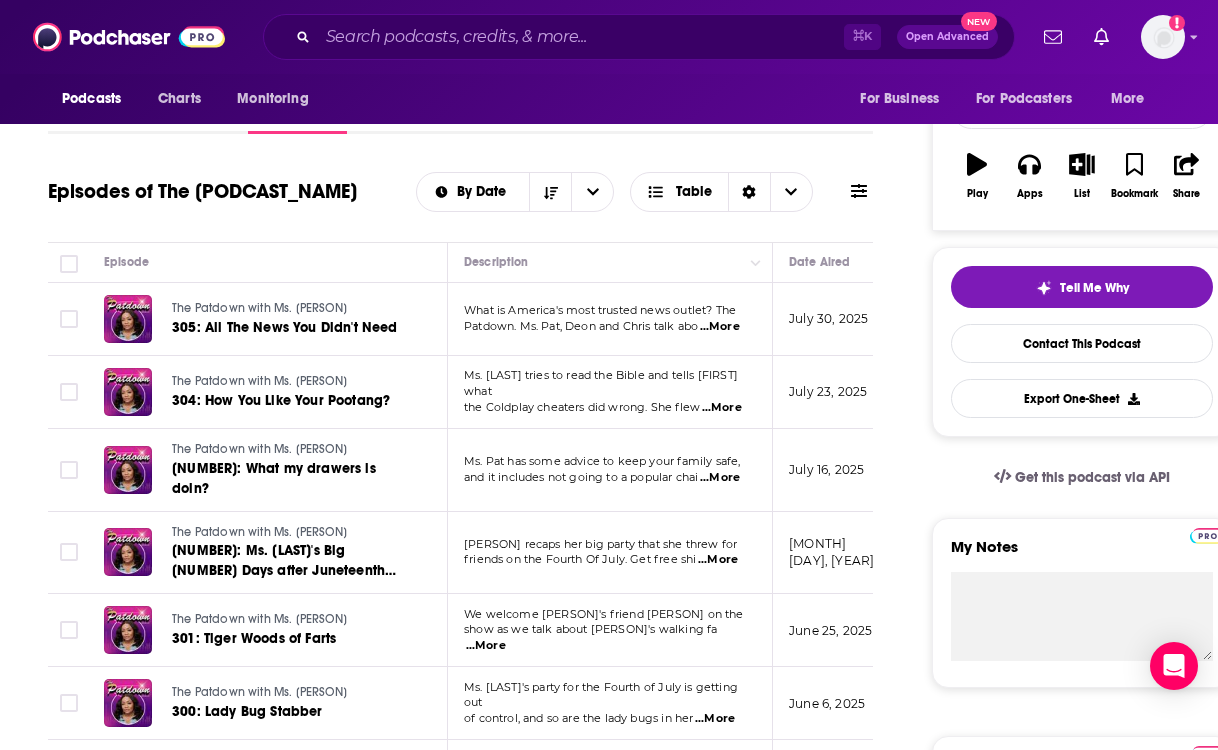 click on "...More" at bounding box center (715, 719) 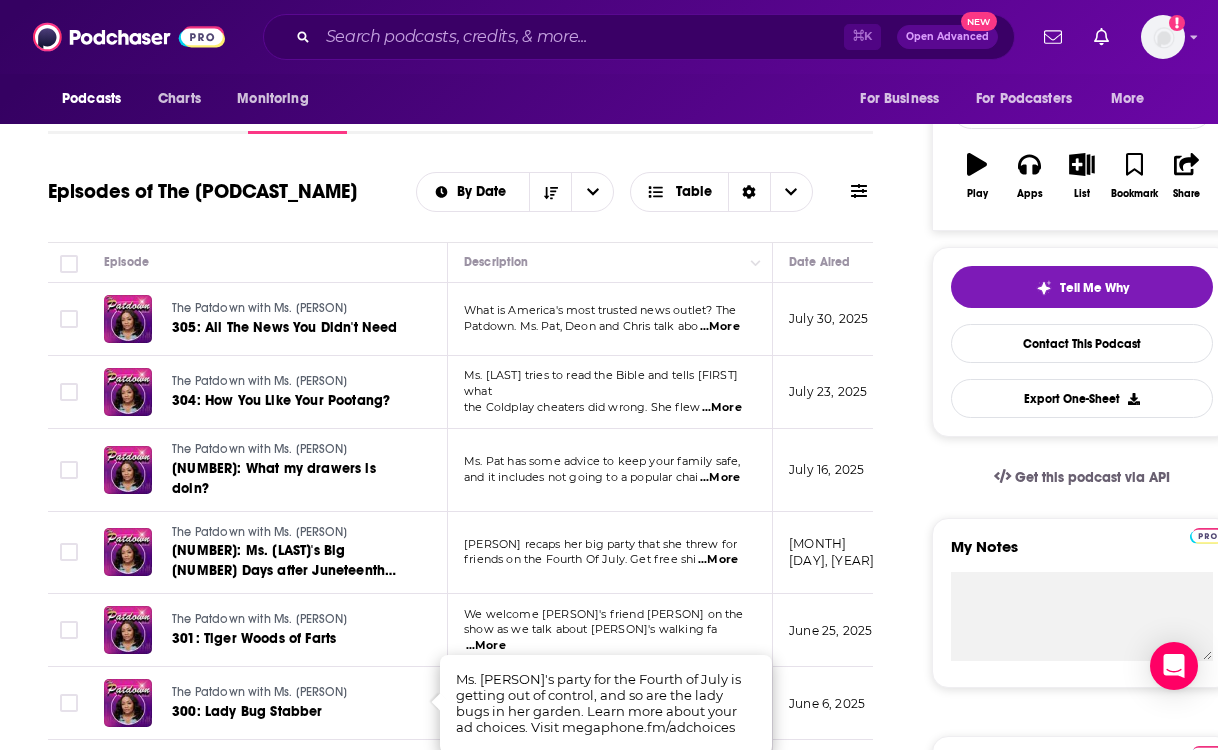 click on "...More" at bounding box center (486, 646) 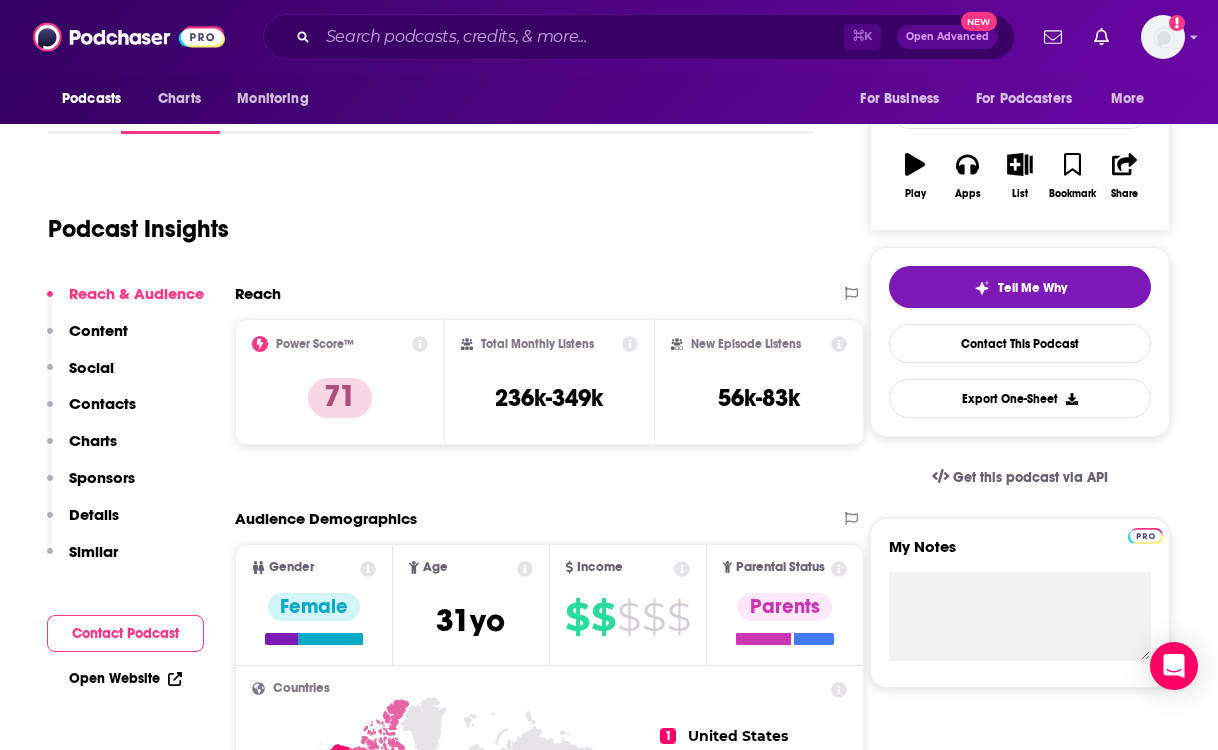 scroll, scrollTop: 0, scrollLeft: 0, axis: both 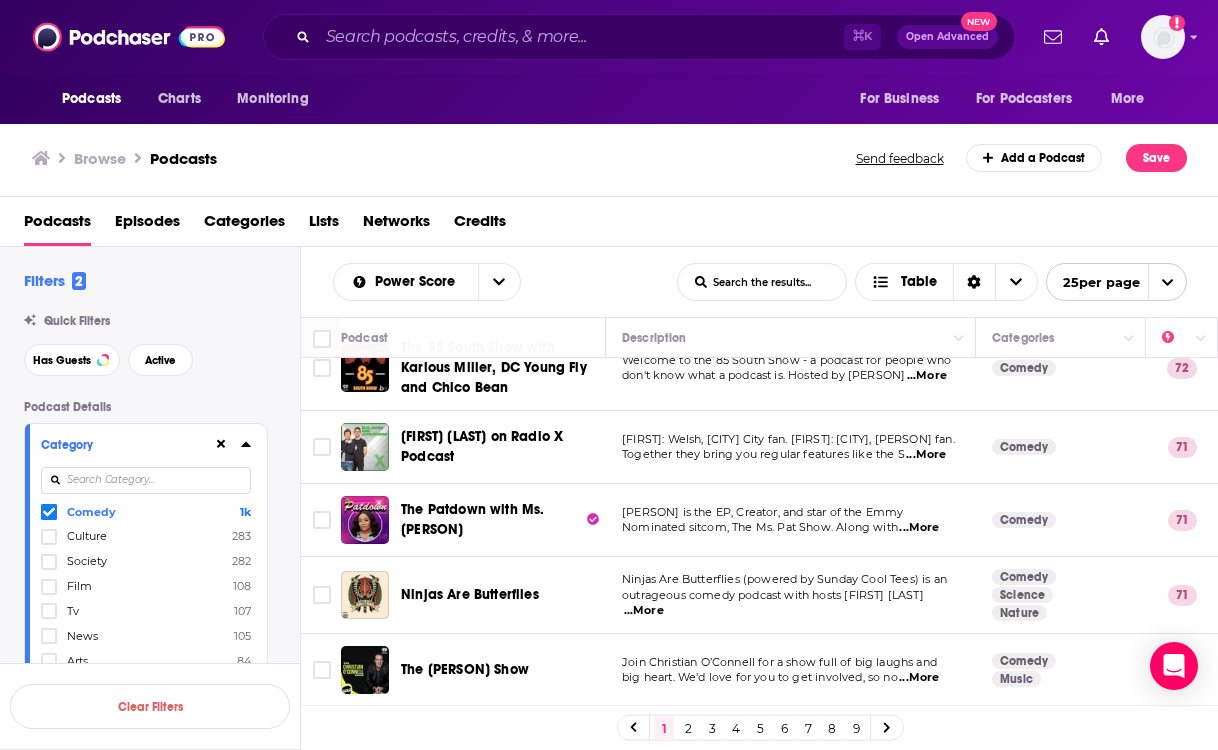 click on "2" at bounding box center [688, 728] 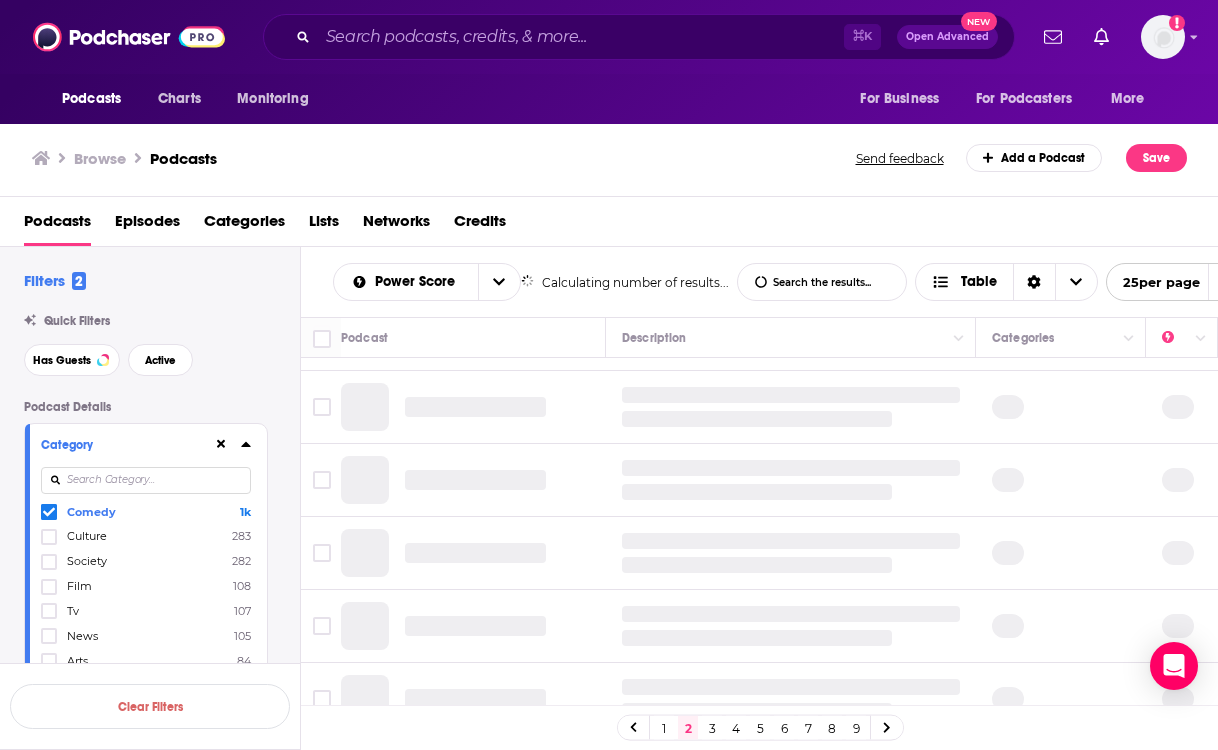 scroll, scrollTop: 0, scrollLeft: 0, axis: both 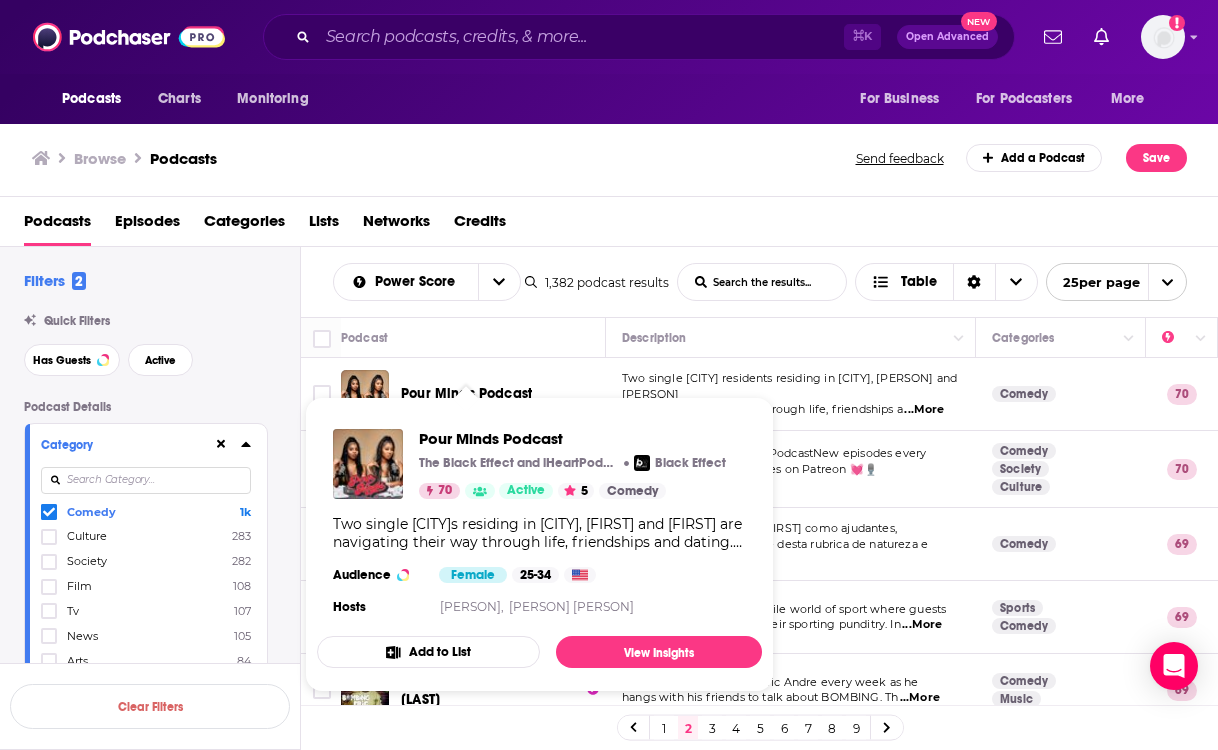click on "Pour Minds Podcast The Black Effect and iHeartPodcasts Black Effect [NUMBER] Active [NUMBER] Comedy Two single Houstonians residing in Atlanta, [FIRST] and [FIRST] are navigating their way through life, friendships and dating. Discussing all the hot topics while getting lit on their favorite wine along the way! Just like having a good ol' drunk therapy session with your friends, pull up a chair, join the convo and wine down! Audience Female [NUMBER]-[NUMBER] Hosts [FIRST] [LAST], [FIRST] [LAST] Add to List View Insights" at bounding box center (539, 544) 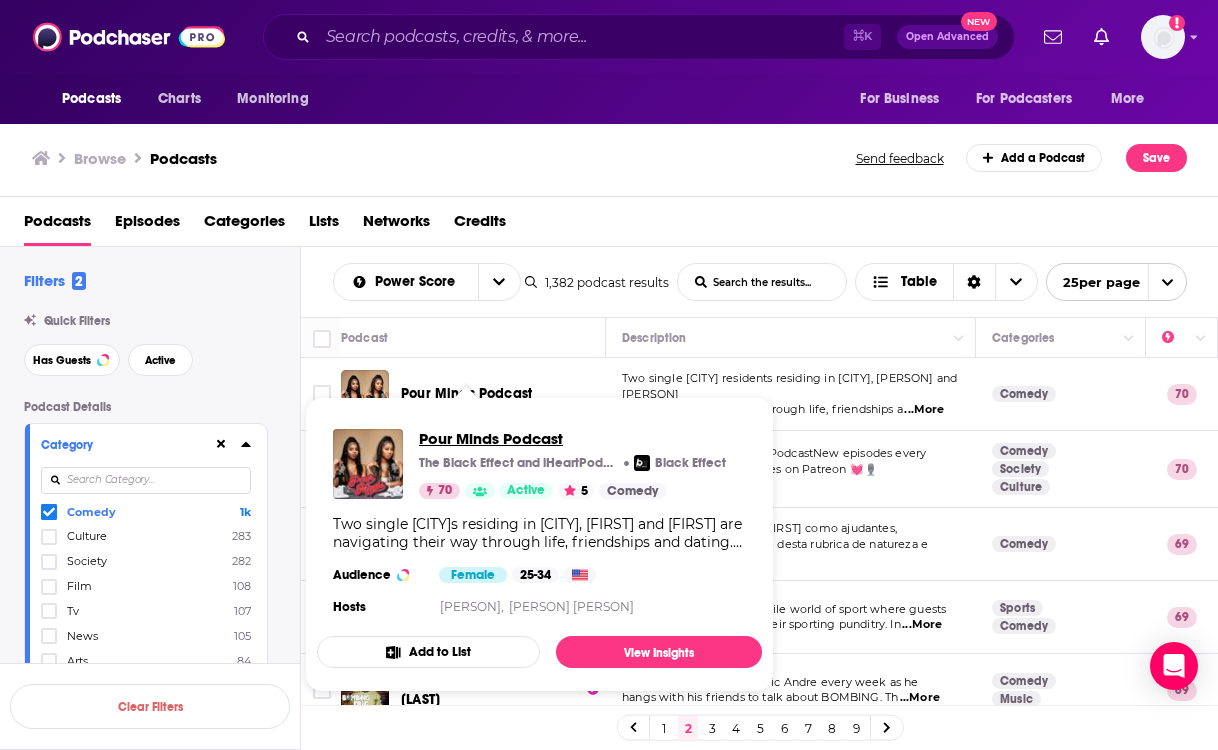 click on "Pour Minds Podcast" at bounding box center [572, 438] 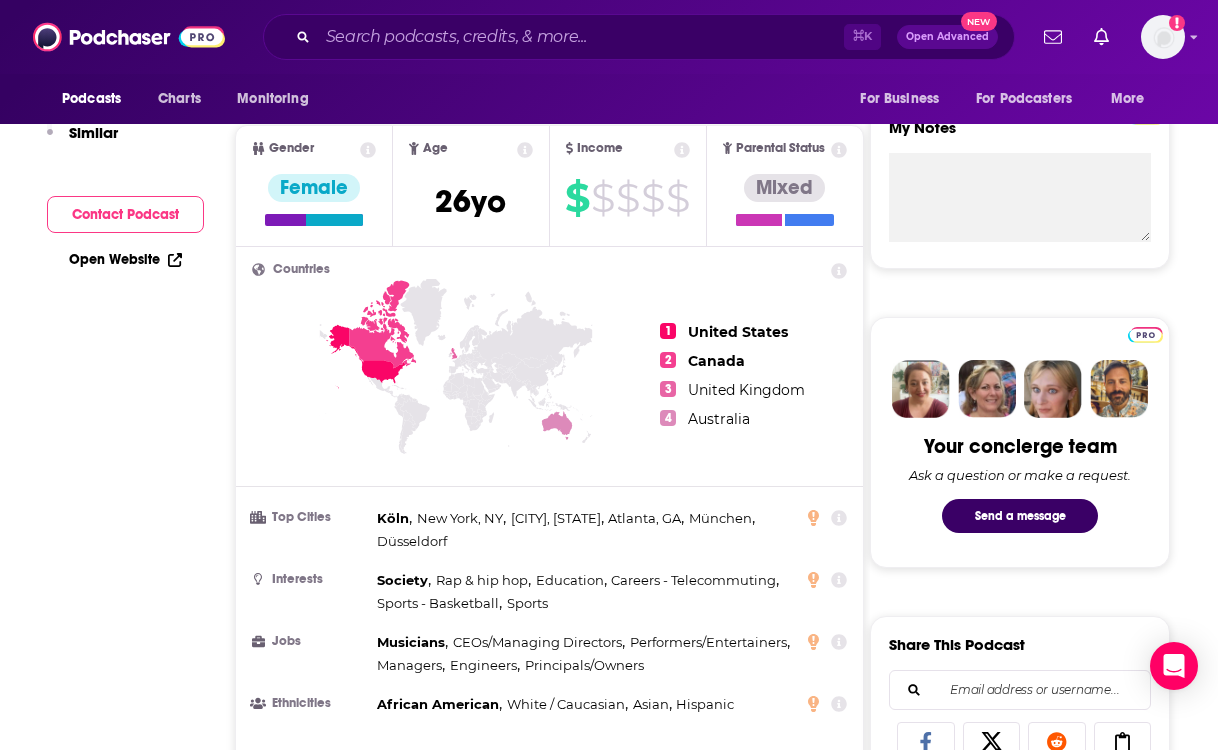 scroll, scrollTop: 0, scrollLeft: 0, axis: both 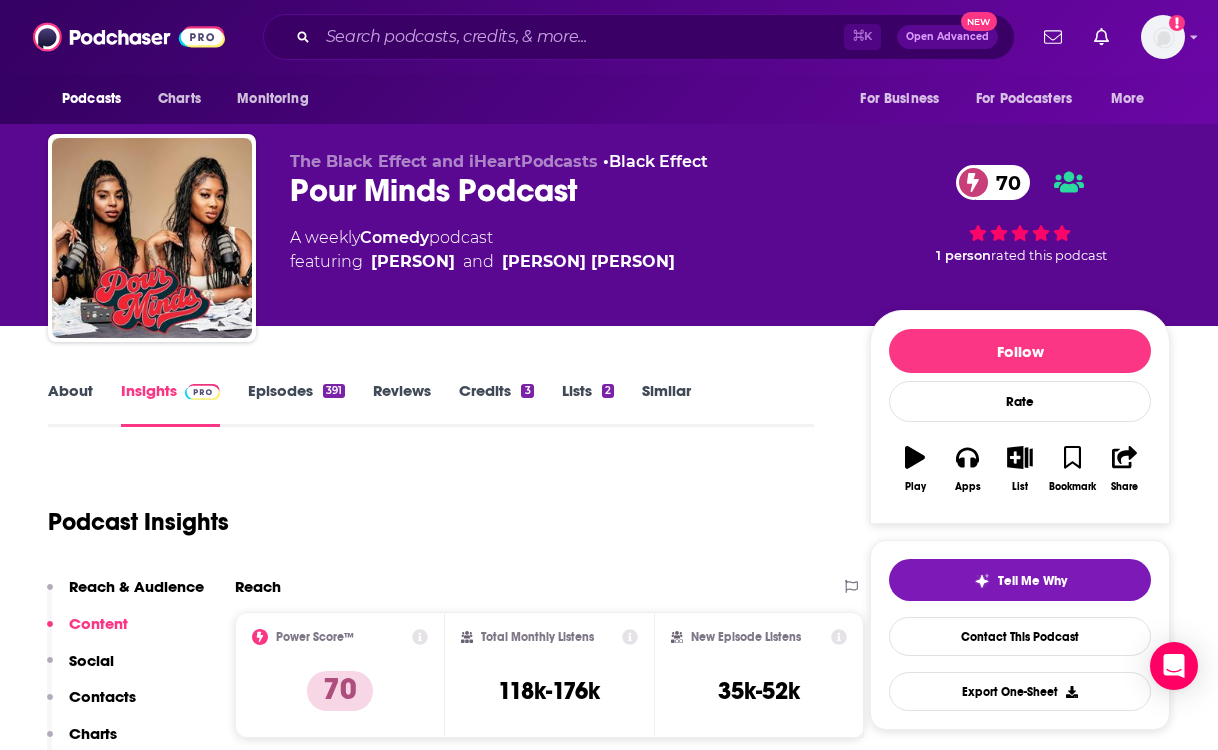 click on "Episodes 391" at bounding box center (296, 404) 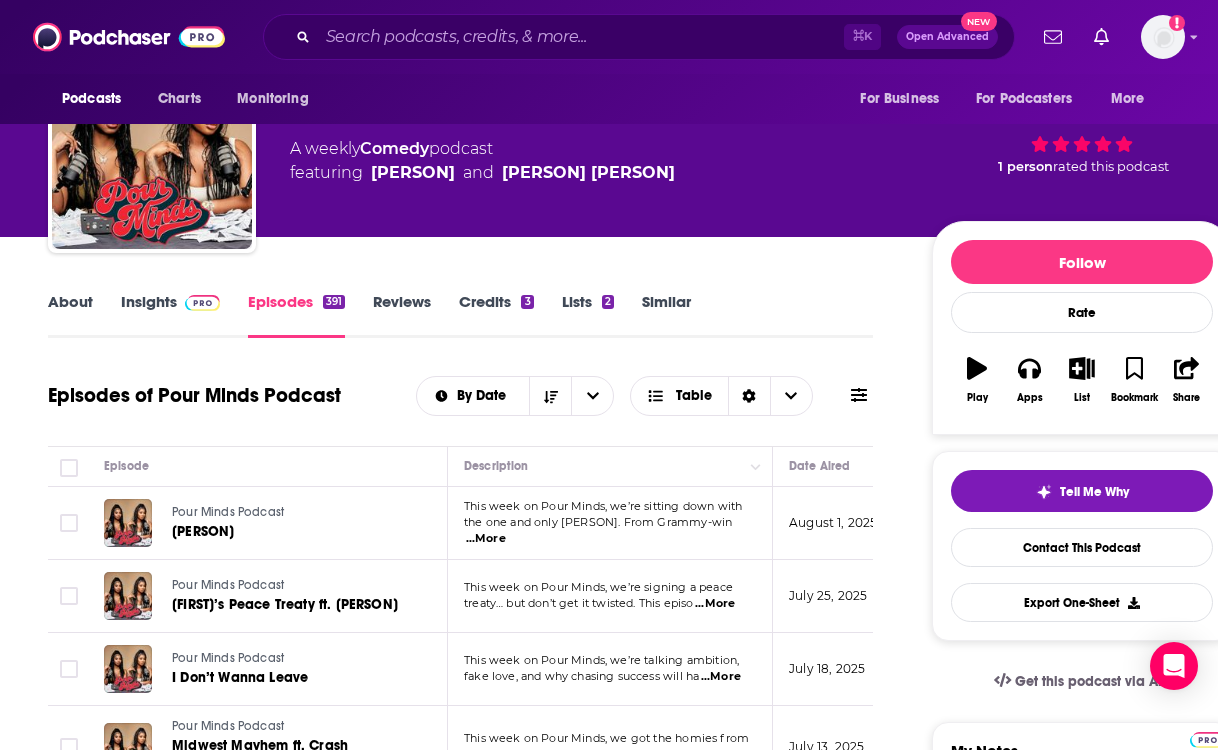 scroll, scrollTop: 91, scrollLeft: 0, axis: vertical 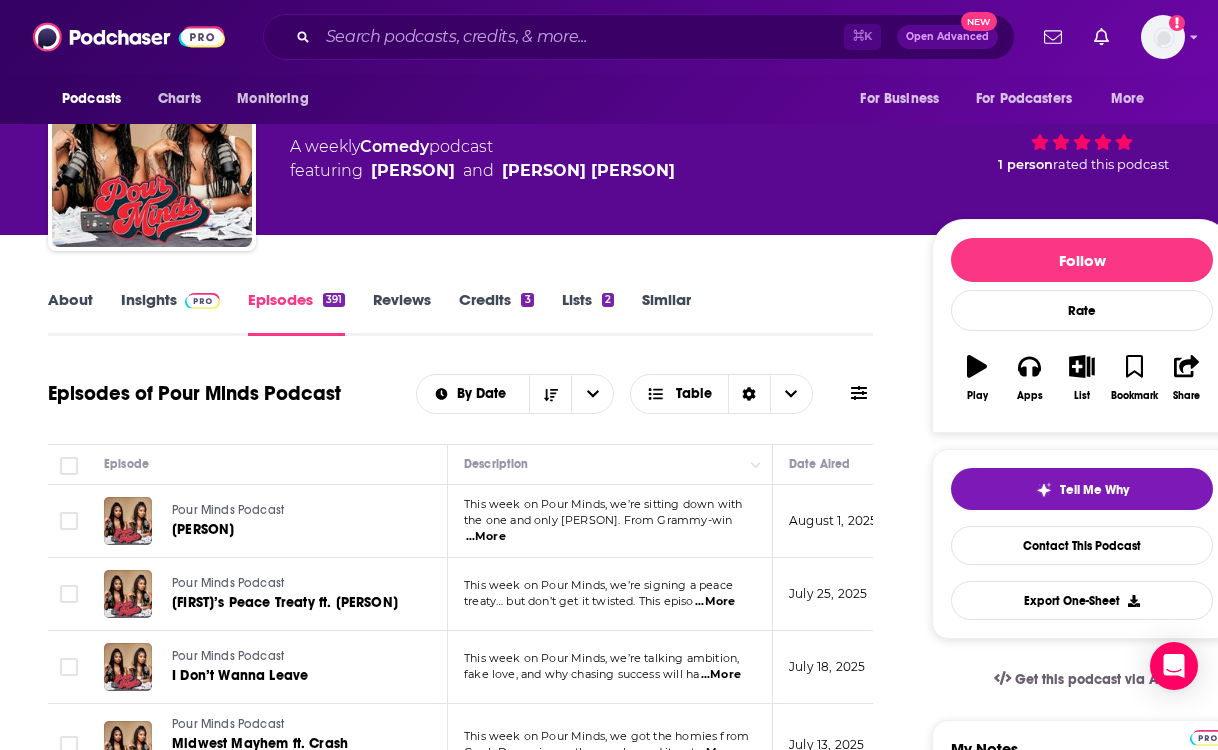 click on "...More" at bounding box center [486, 537] 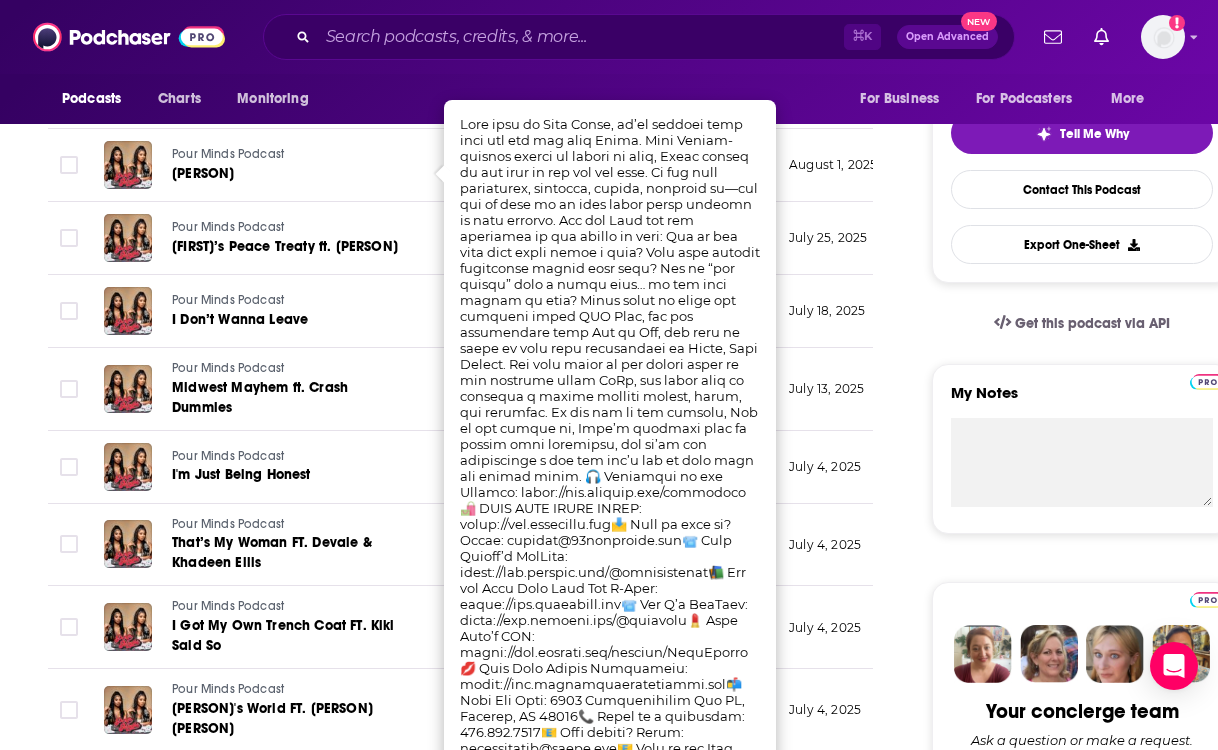 scroll, scrollTop: 248, scrollLeft: 0, axis: vertical 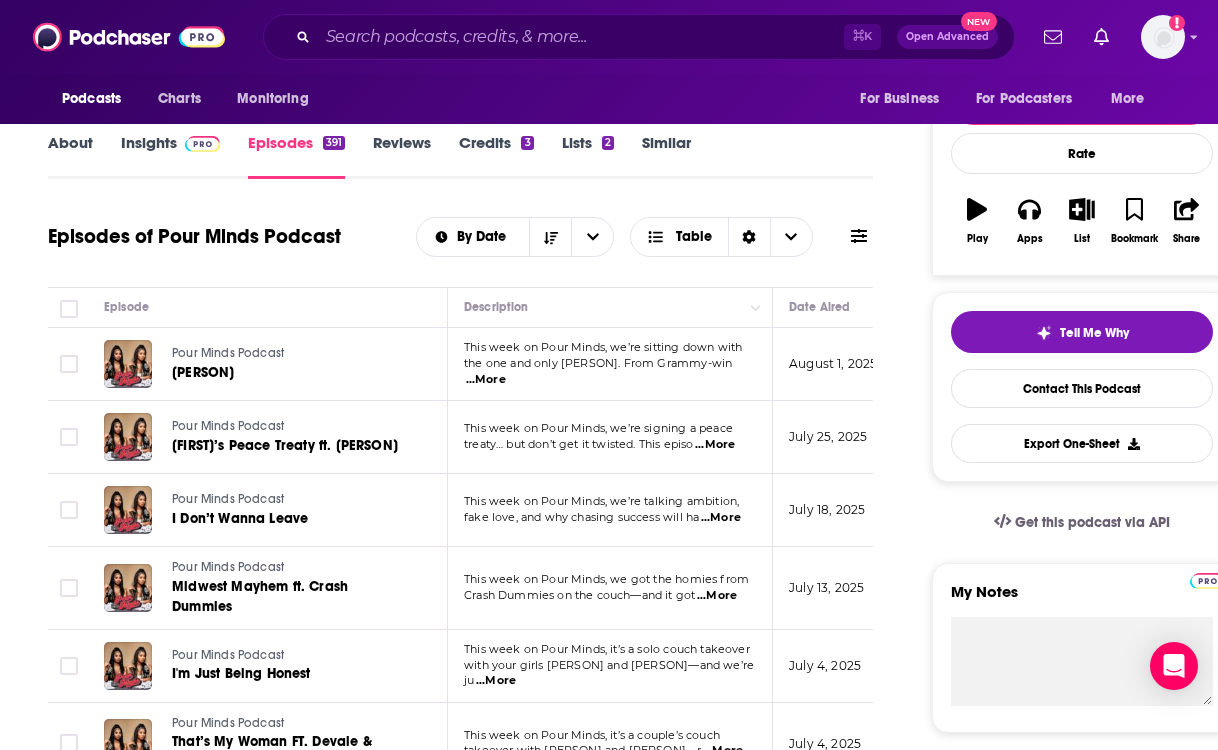 click on "Episode" at bounding box center [268, 308] 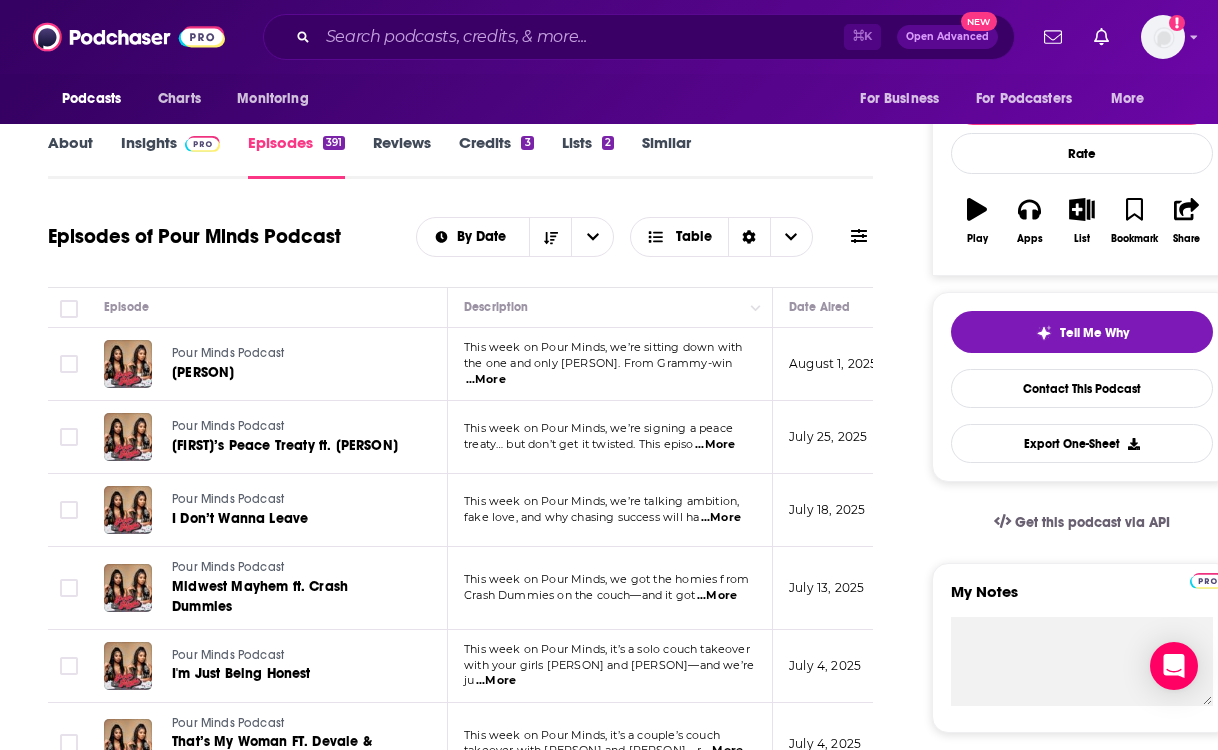 click on "...More" at bounding box center (715, 445) 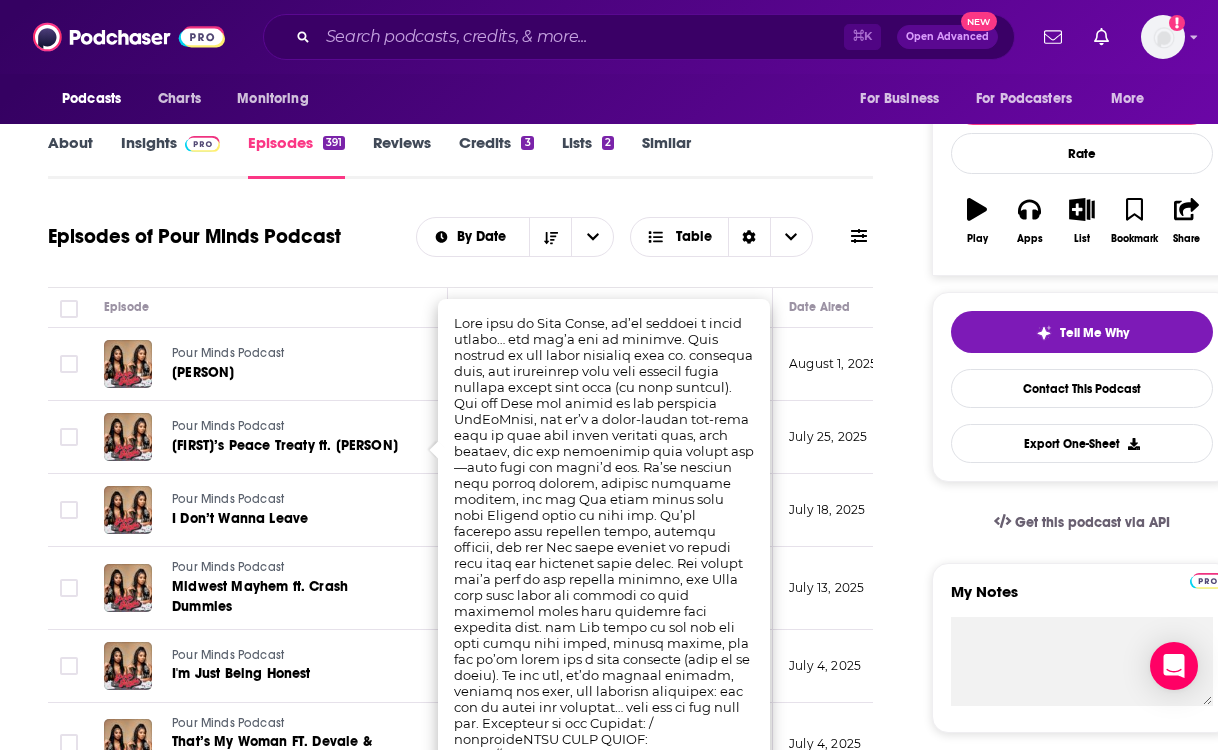 click on "Pour Minds Podcast CiCi’s Prayer" at bounding box center (268, 364) 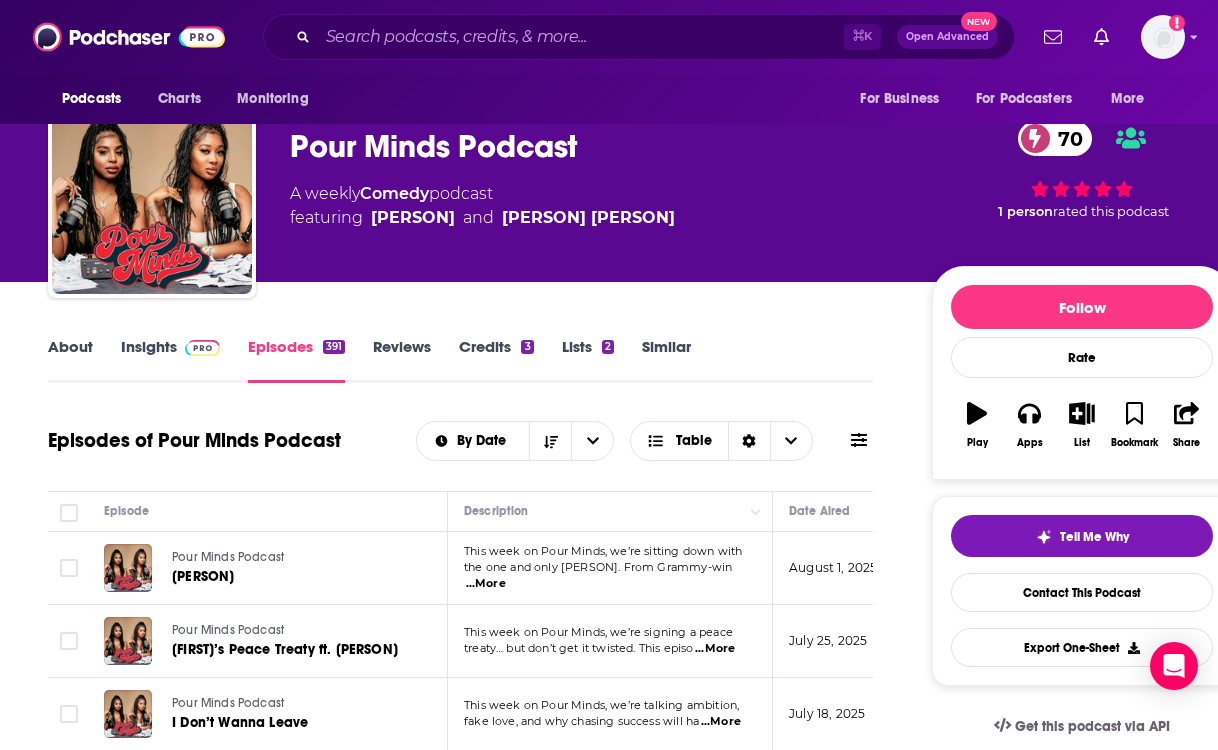 scroll, scrollTop: 46, scrollLeft: 0, axis: vertical 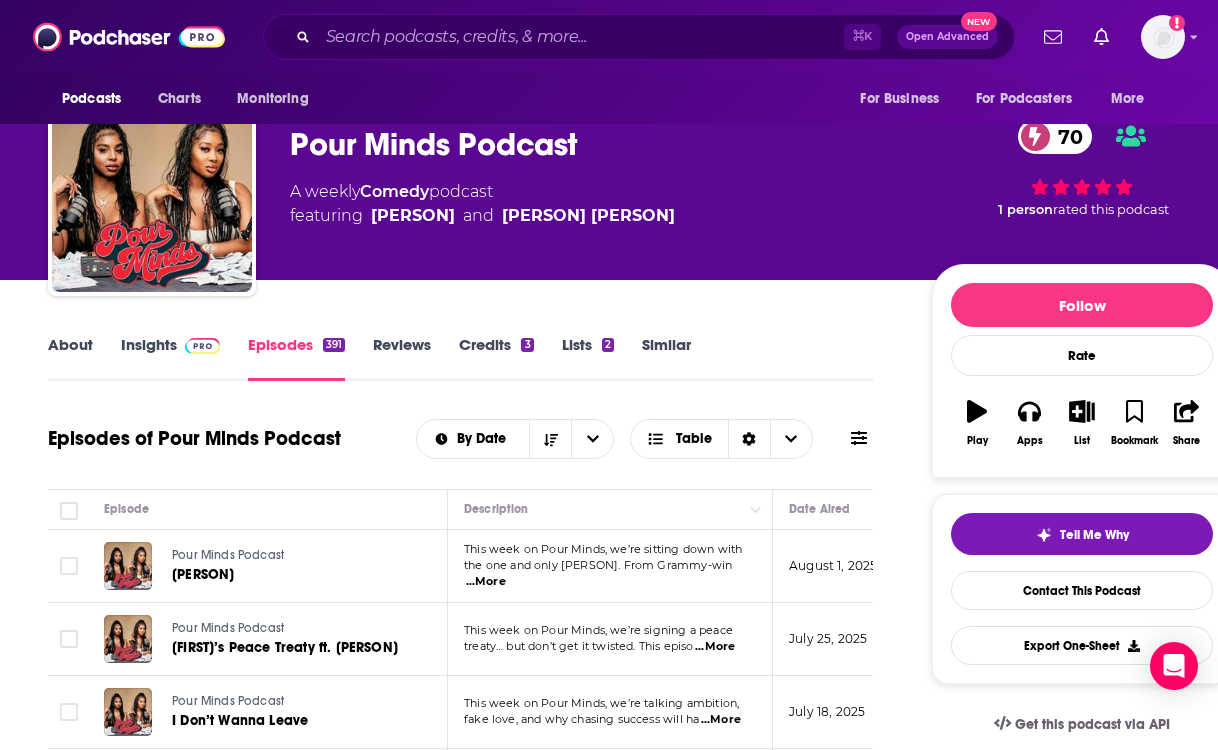 click on "Insights" at bounding box center (170, 358) 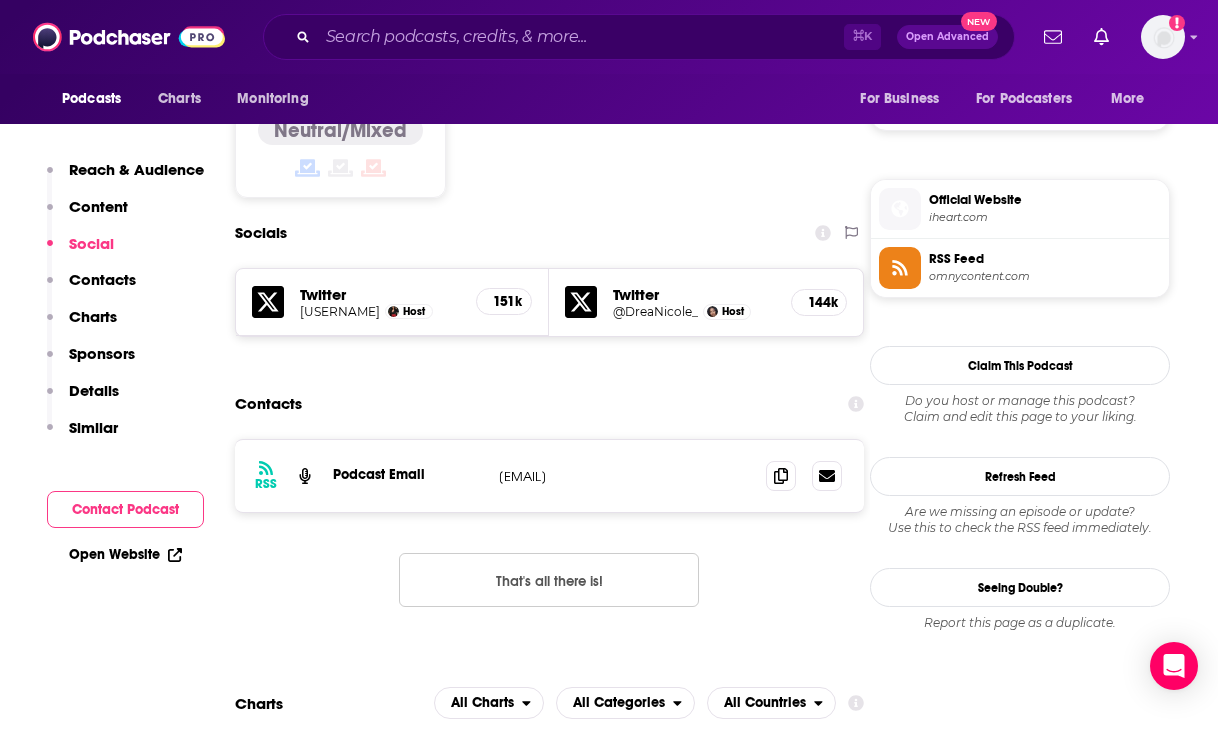 scroll, scrollTop: 1526, scrollLeft: 0, axis: vertical 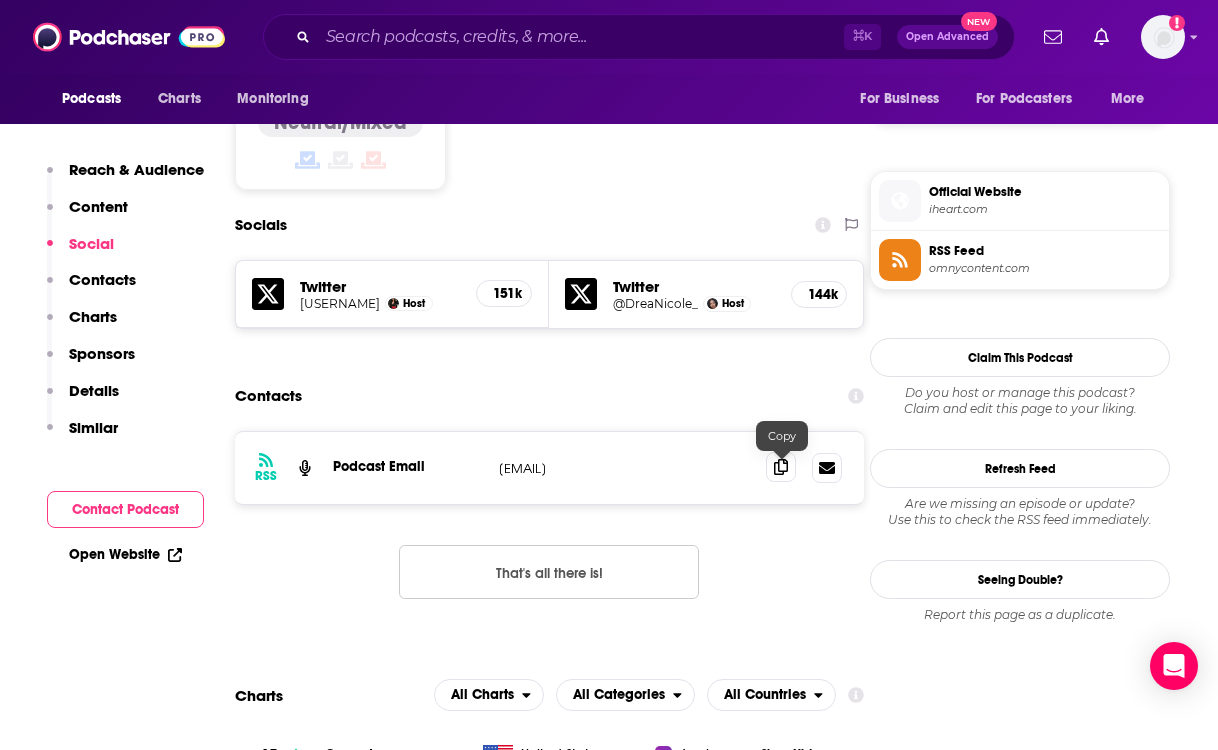 click 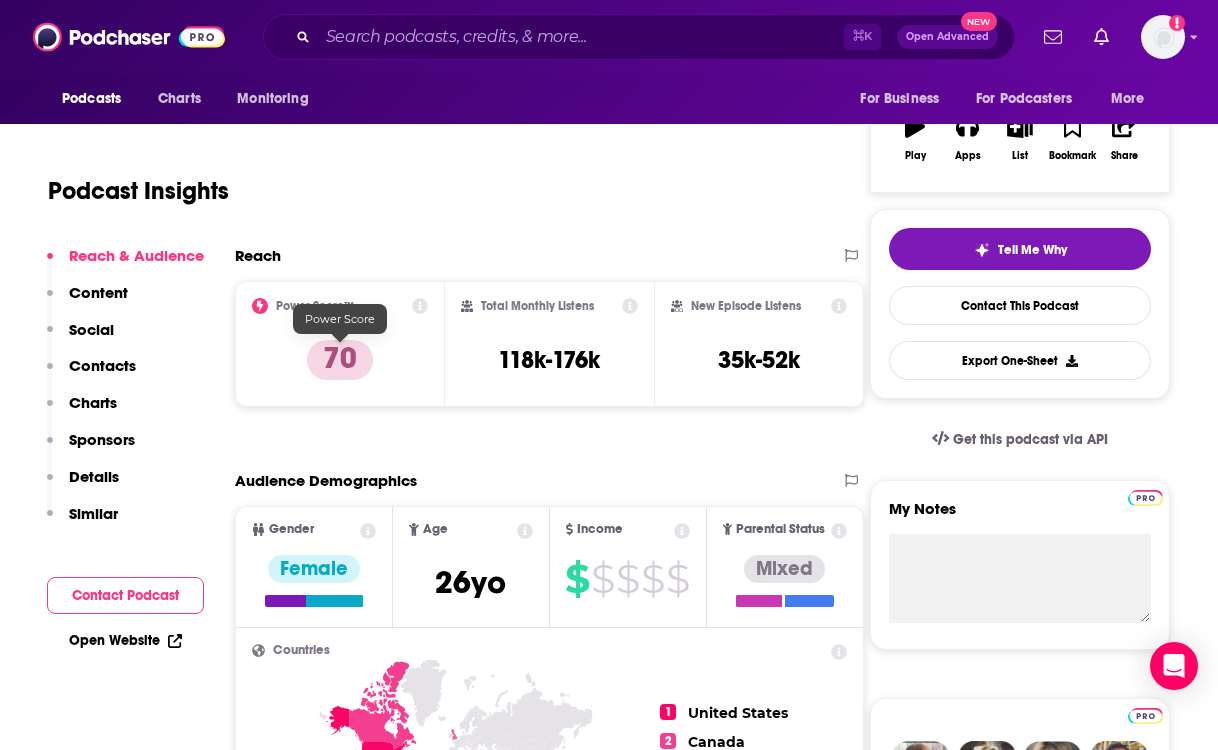 scroll, scrollTop: 0, scrollLeft: 0, axis: both 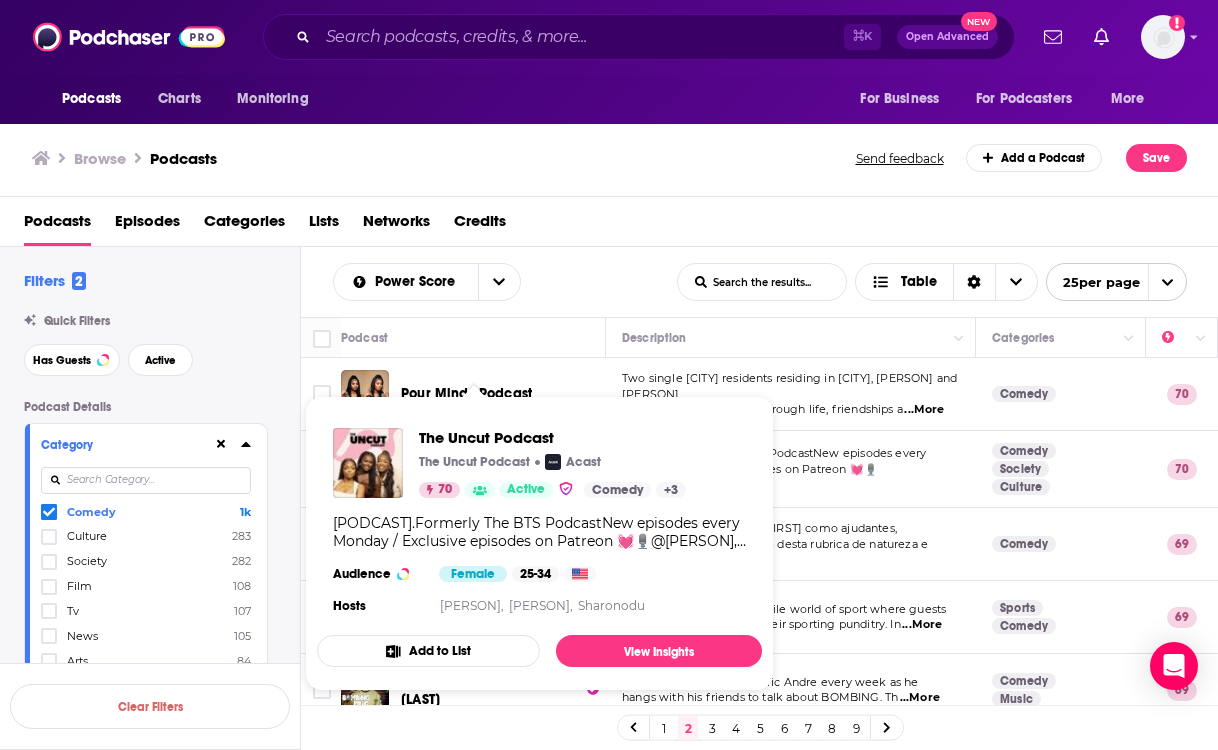 click on "The Uncut Podcast" at bounding box center (474, 462) 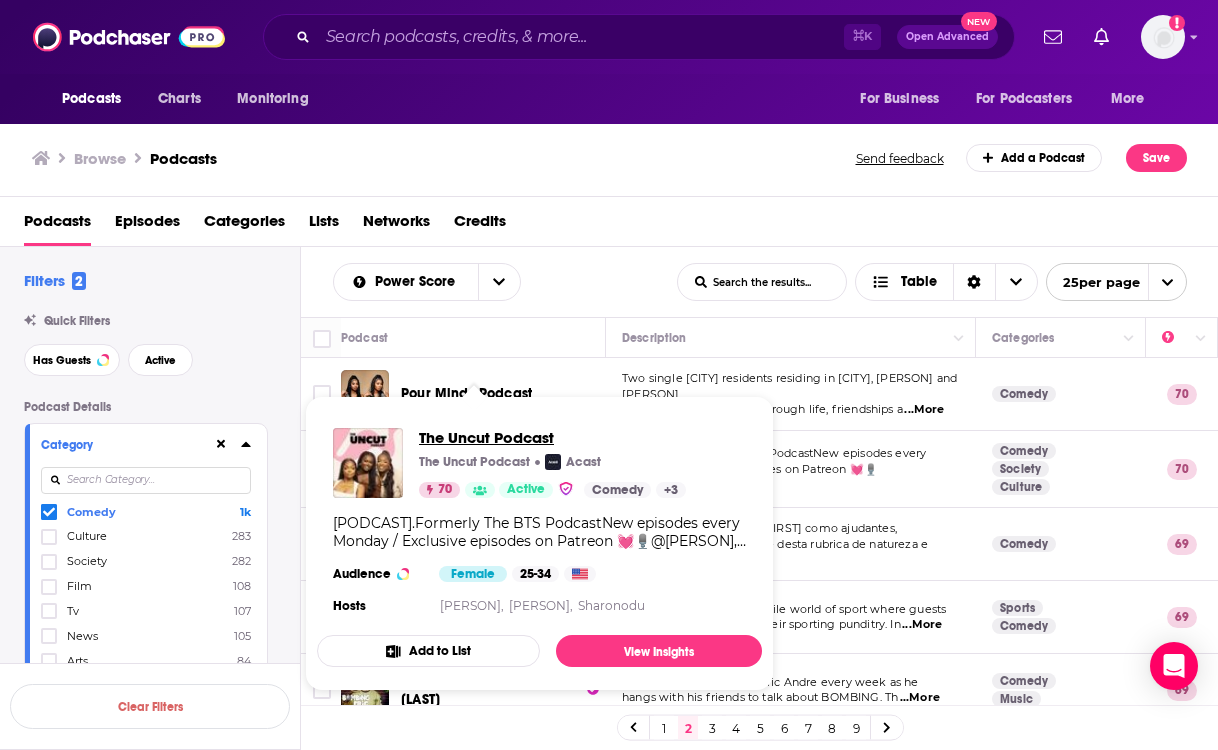 click on "The Uncut Podcast" at bounding box center [552, 437] 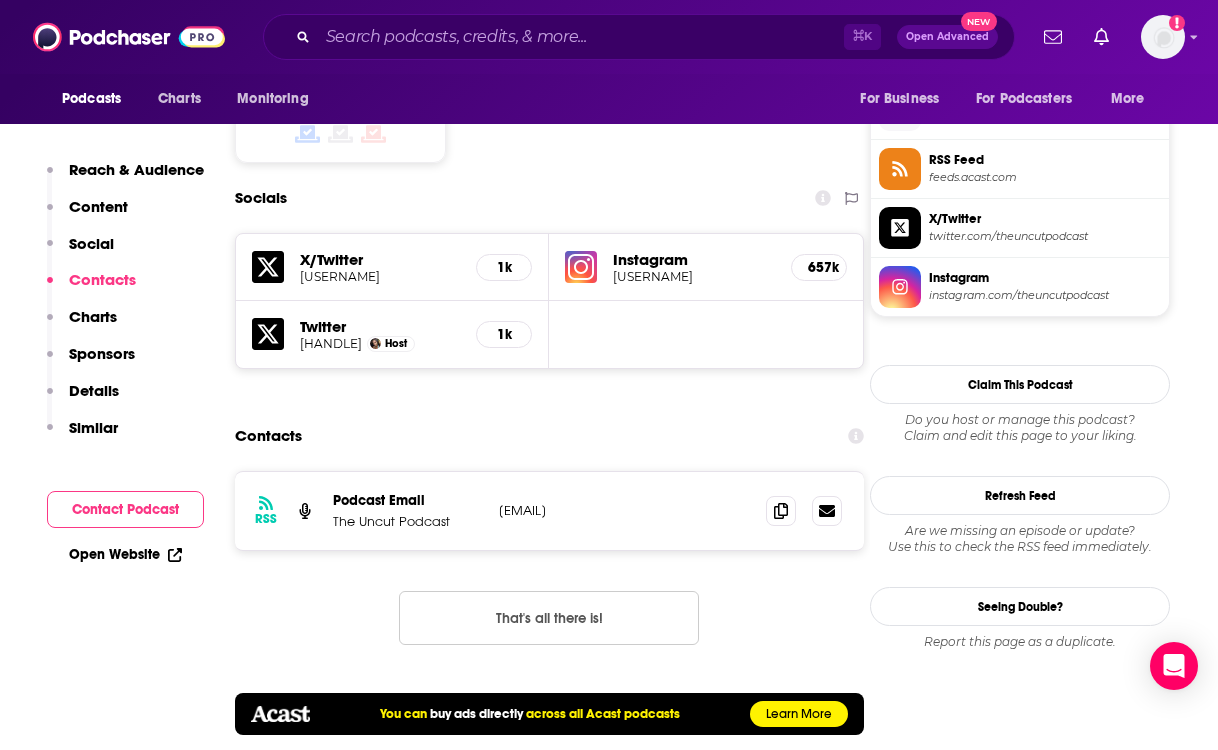 scroll, scrollTop: 1720, scrollLeft: 0, axis: vertical 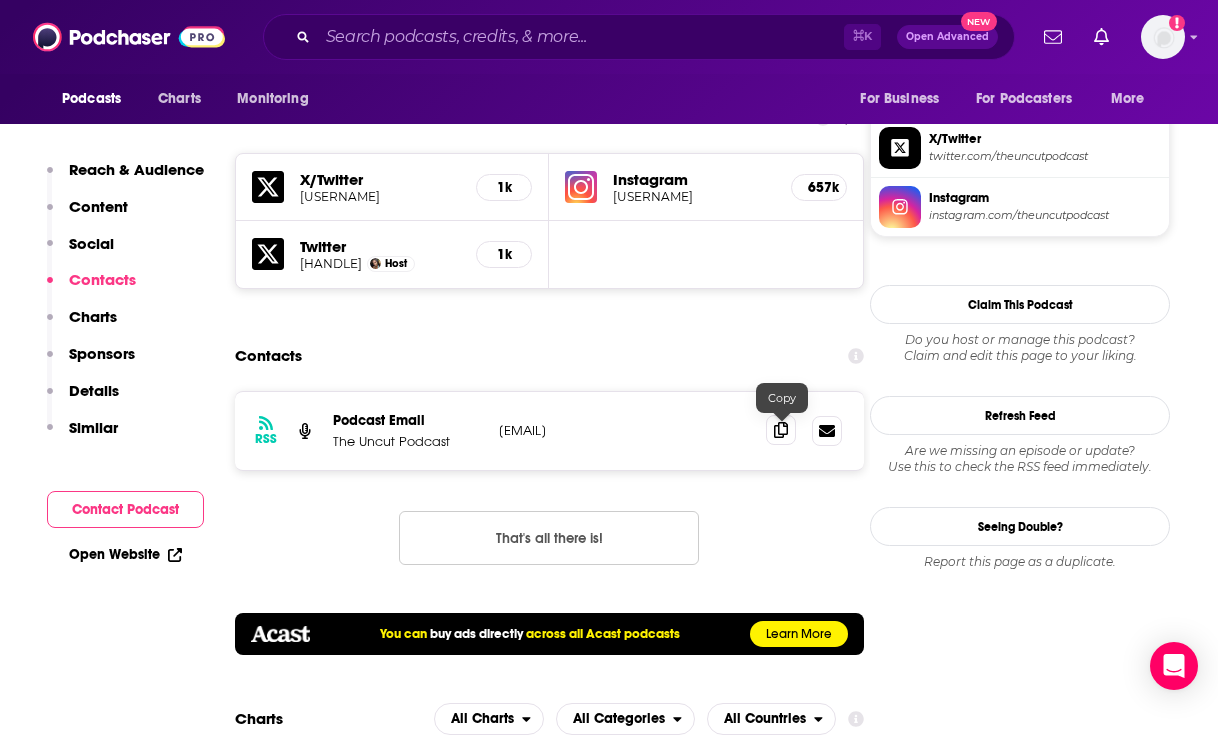 click 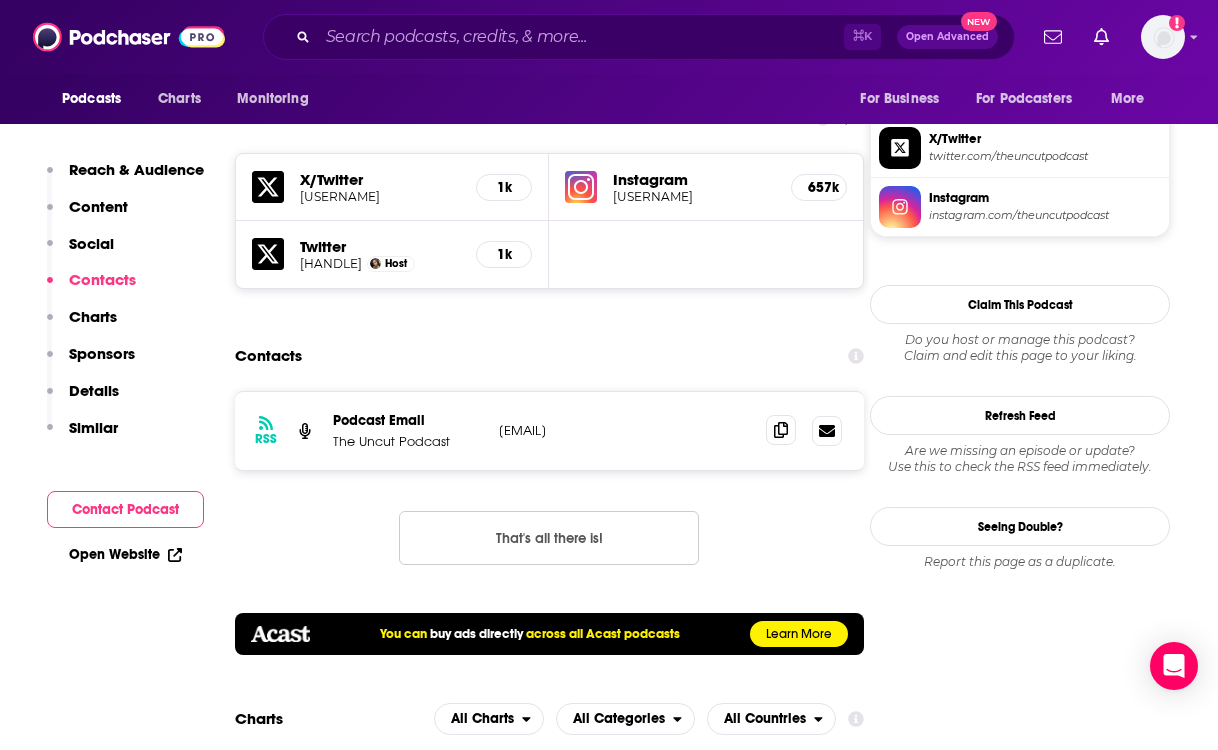 click 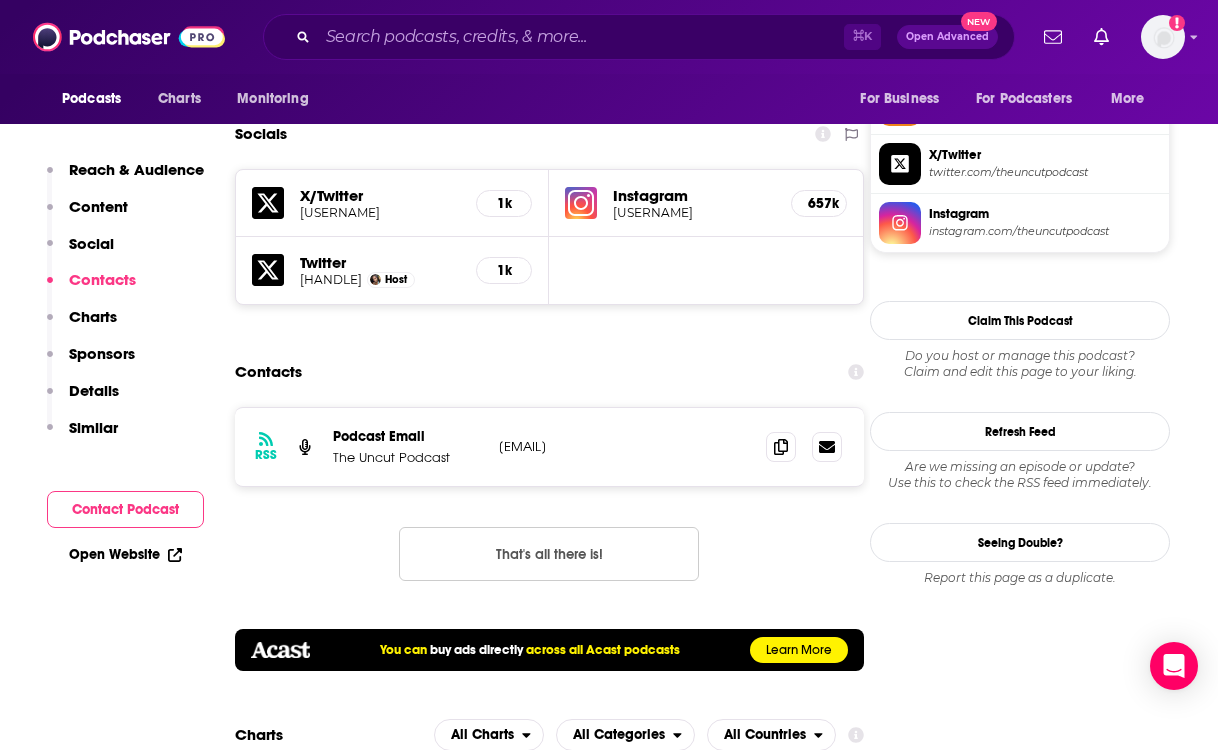 scroll, scrollTop: 1721, scrollLeft: 0, axis: vertical 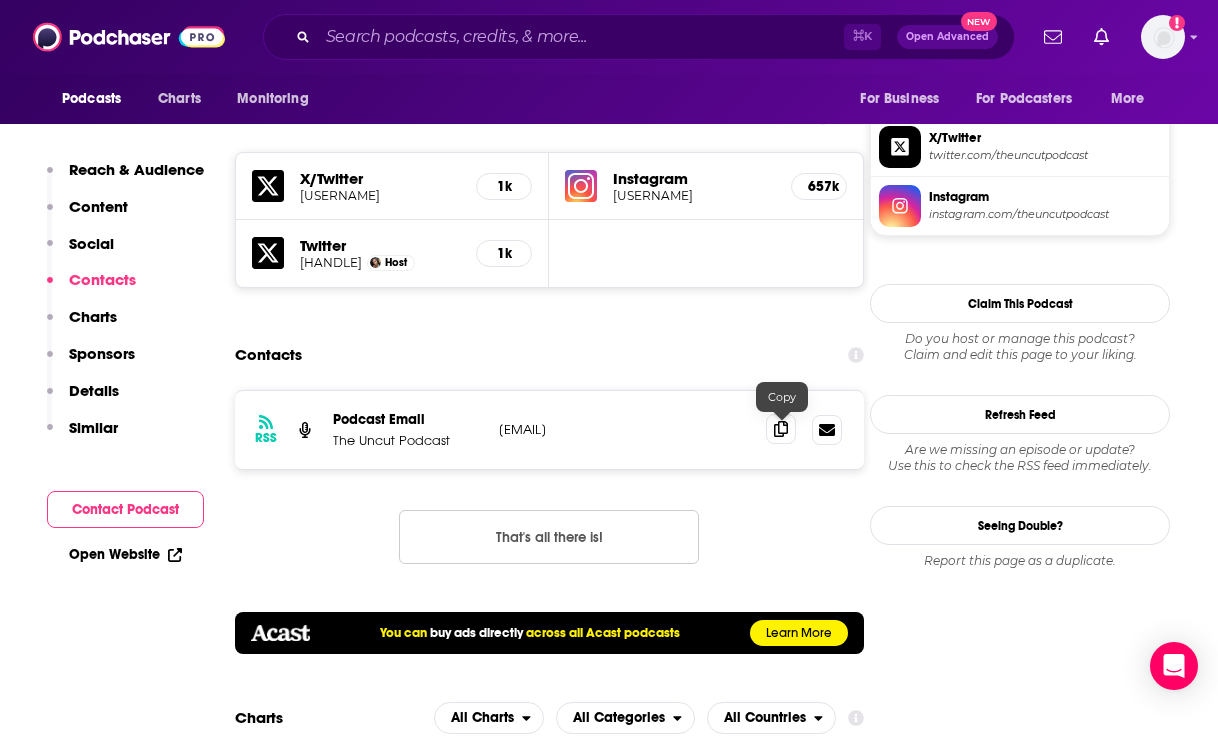 click 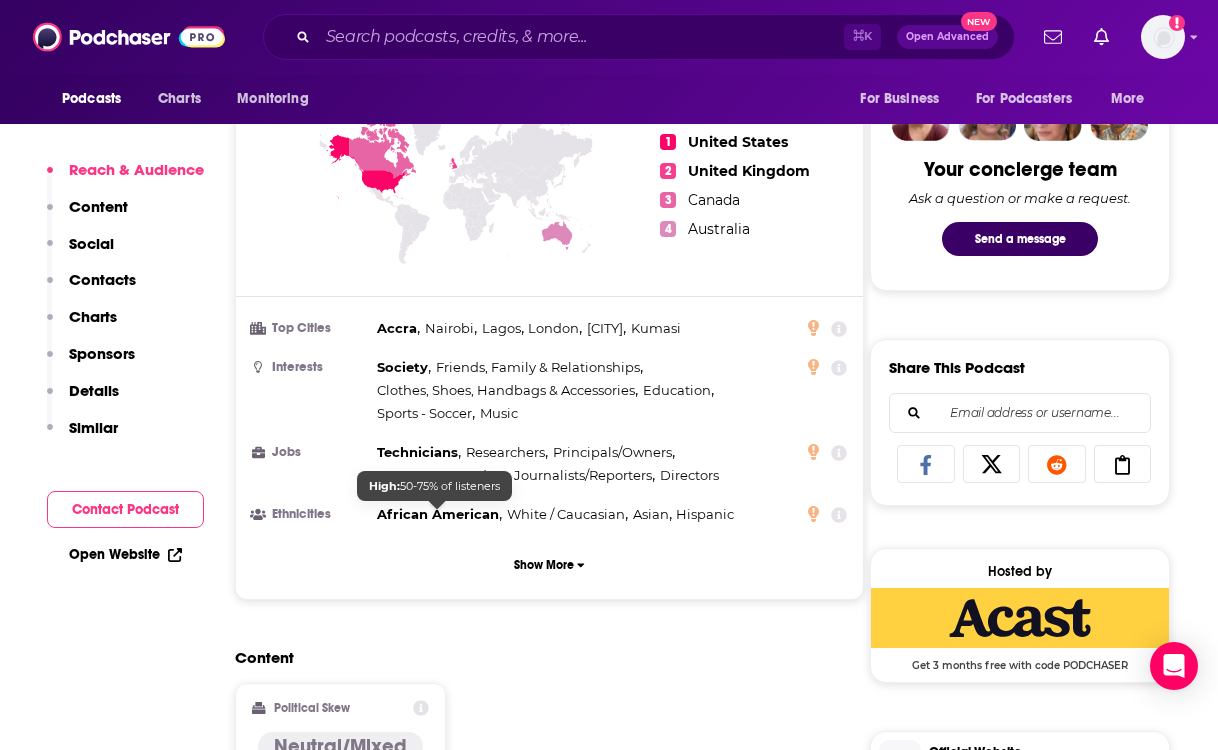 scroll, scrollTop: 1037, scrollLeft: 0, axis: vertical 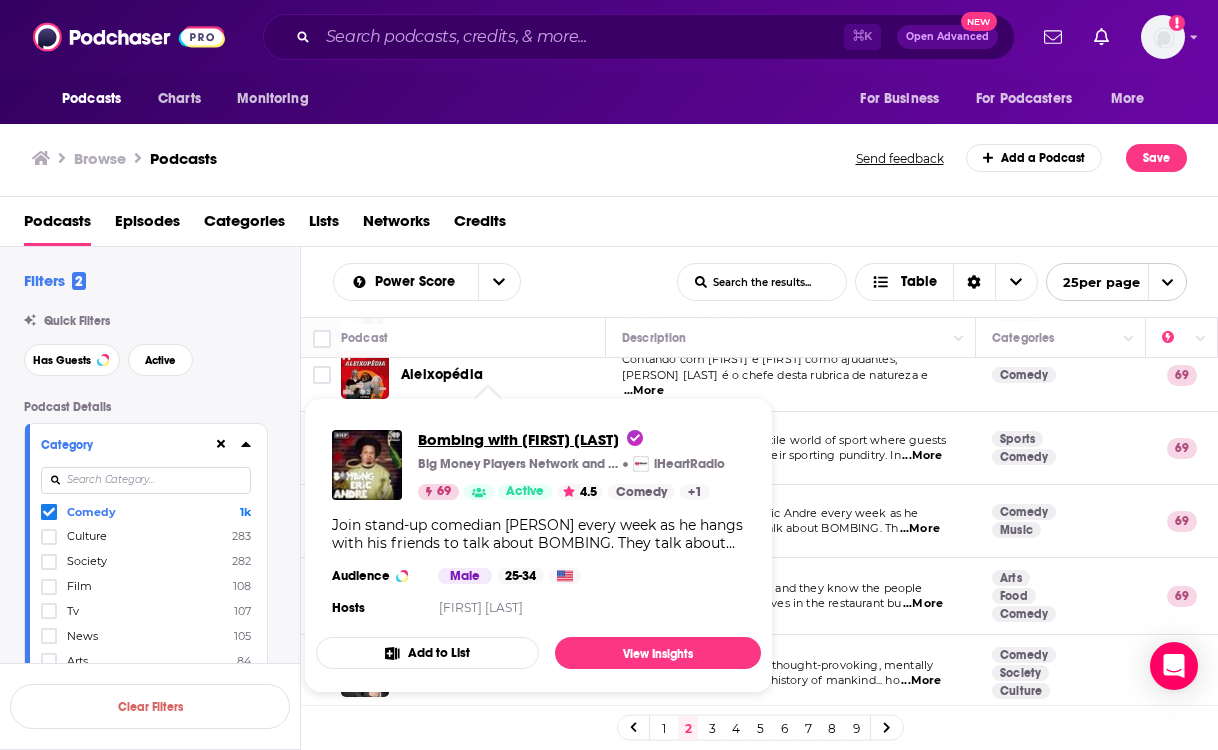 click on "Bombing with [FIRST] [LAST]" at bounding box center (530, 439) 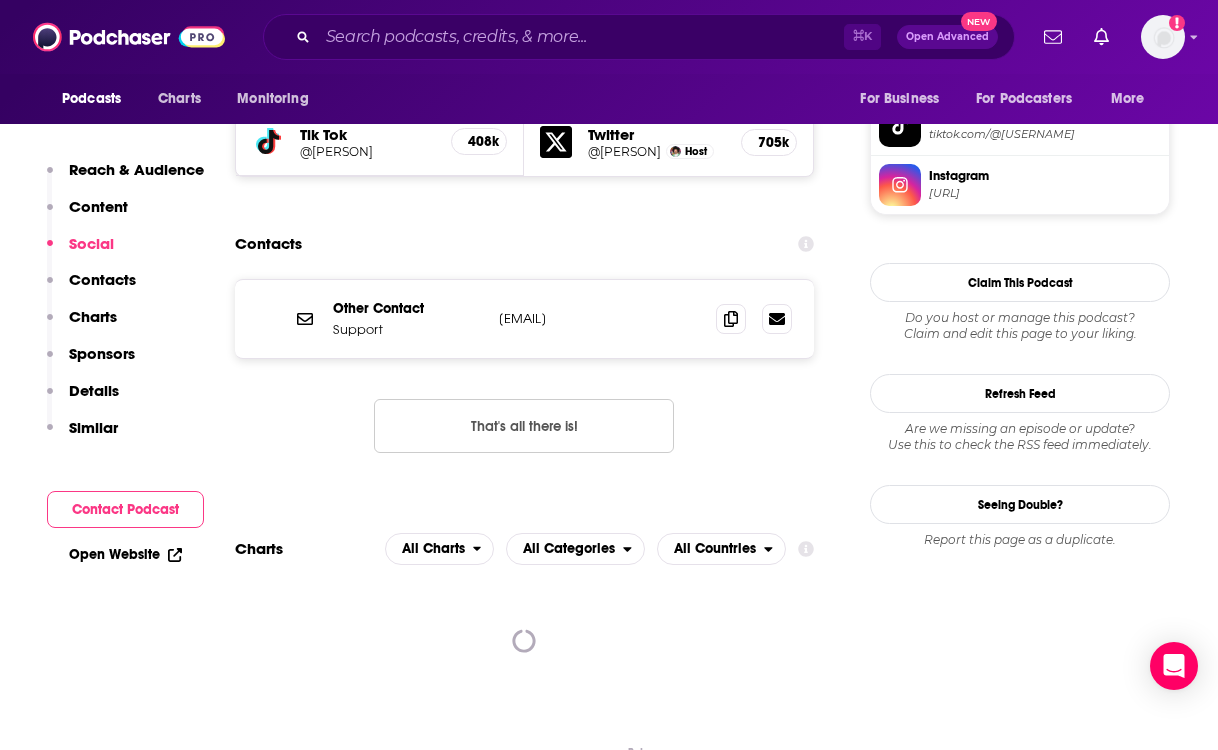 scroll, scrollTop: 382, scrollLeft: 0, axis: vertical 